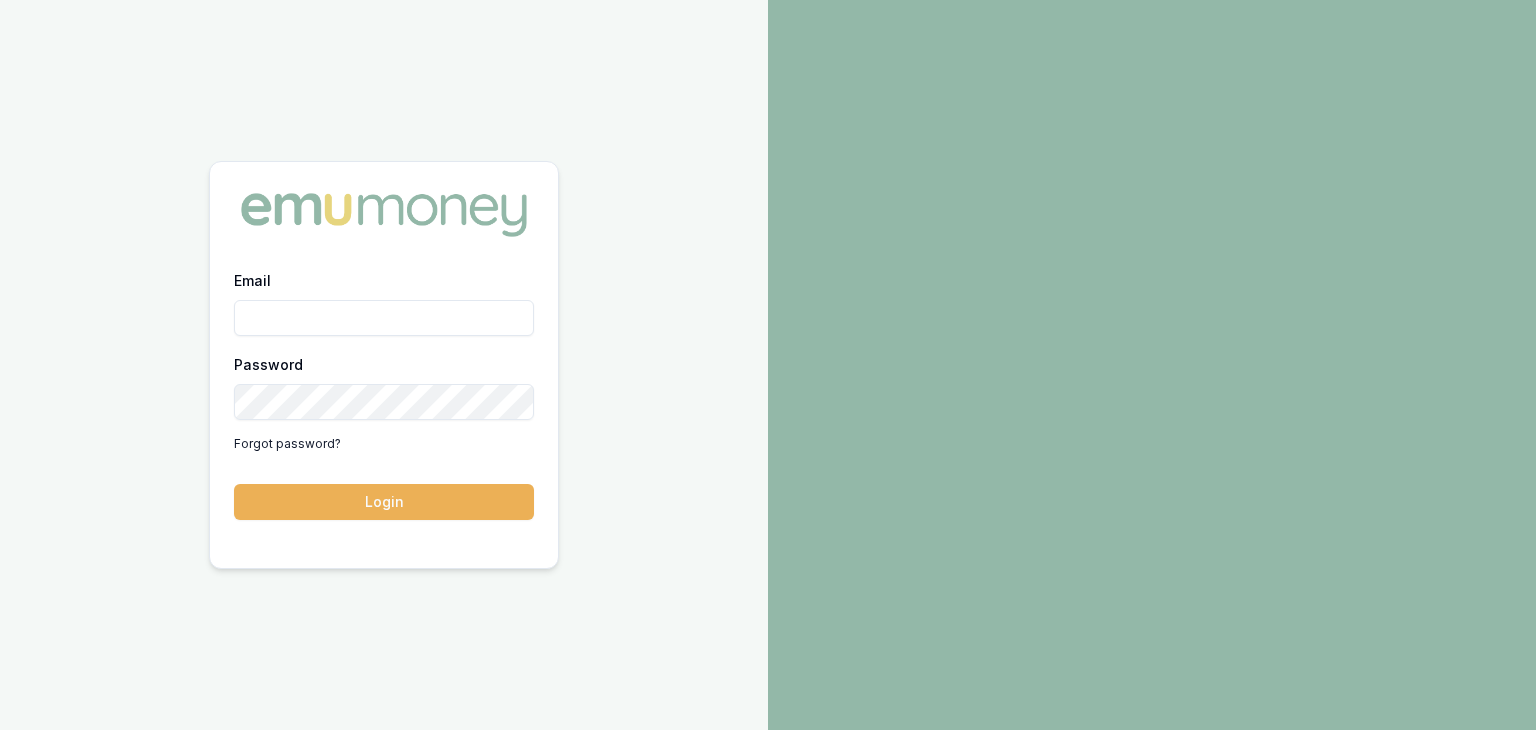 scroll, scrollTop: 0, scrollLeft: 0, axis: both 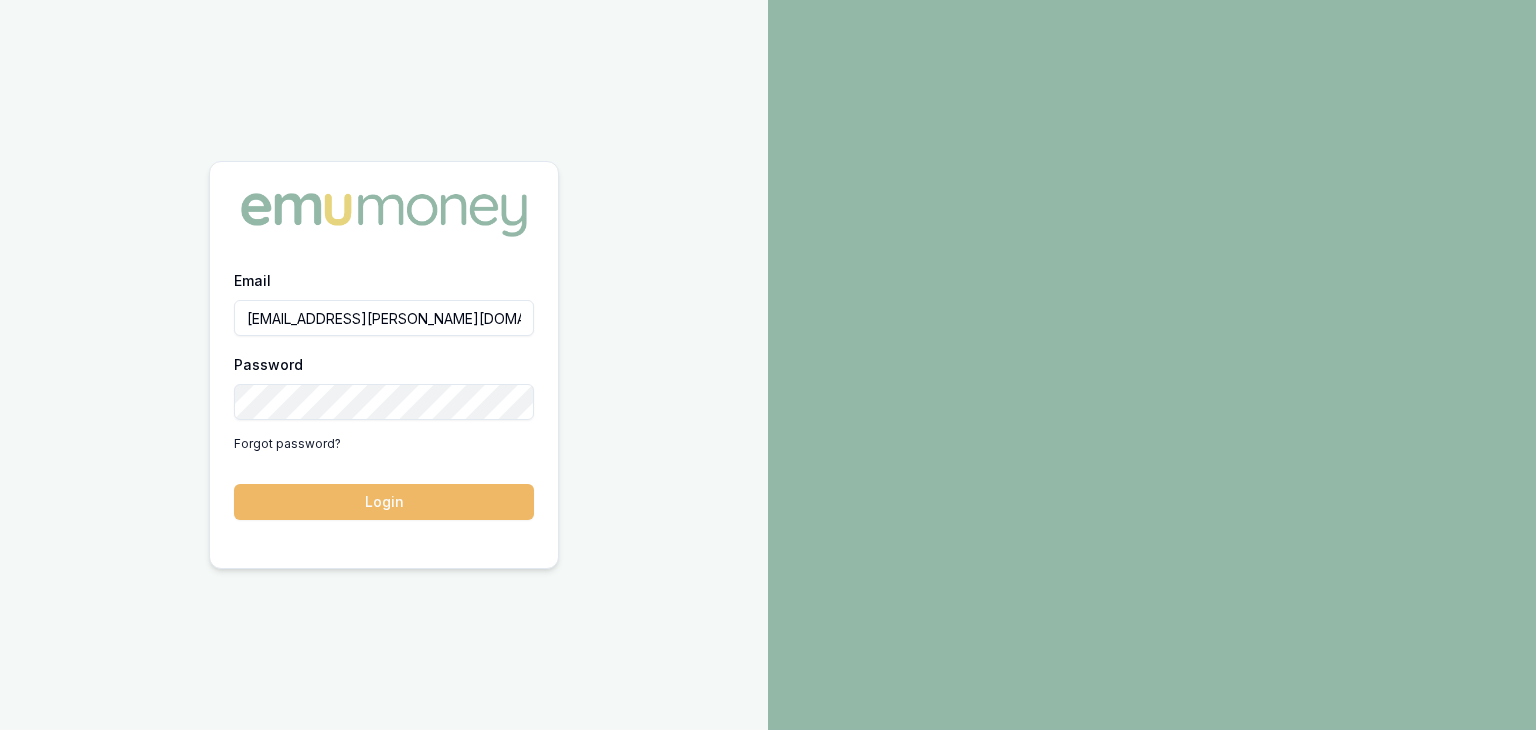 click on "Login" at bounding box center (384, 502) 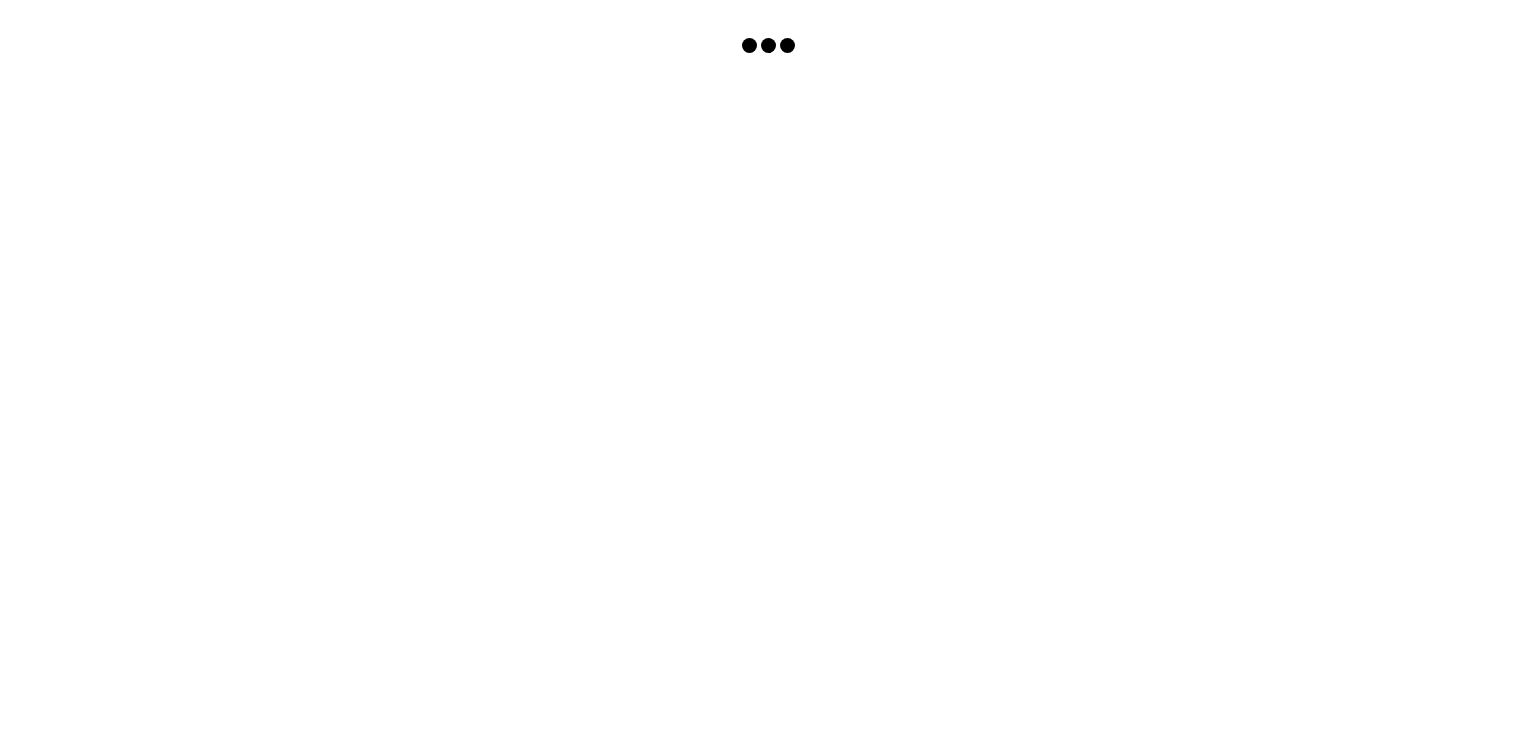 scroll, scrollTop: 0, scrollLeft: 0, axis: both 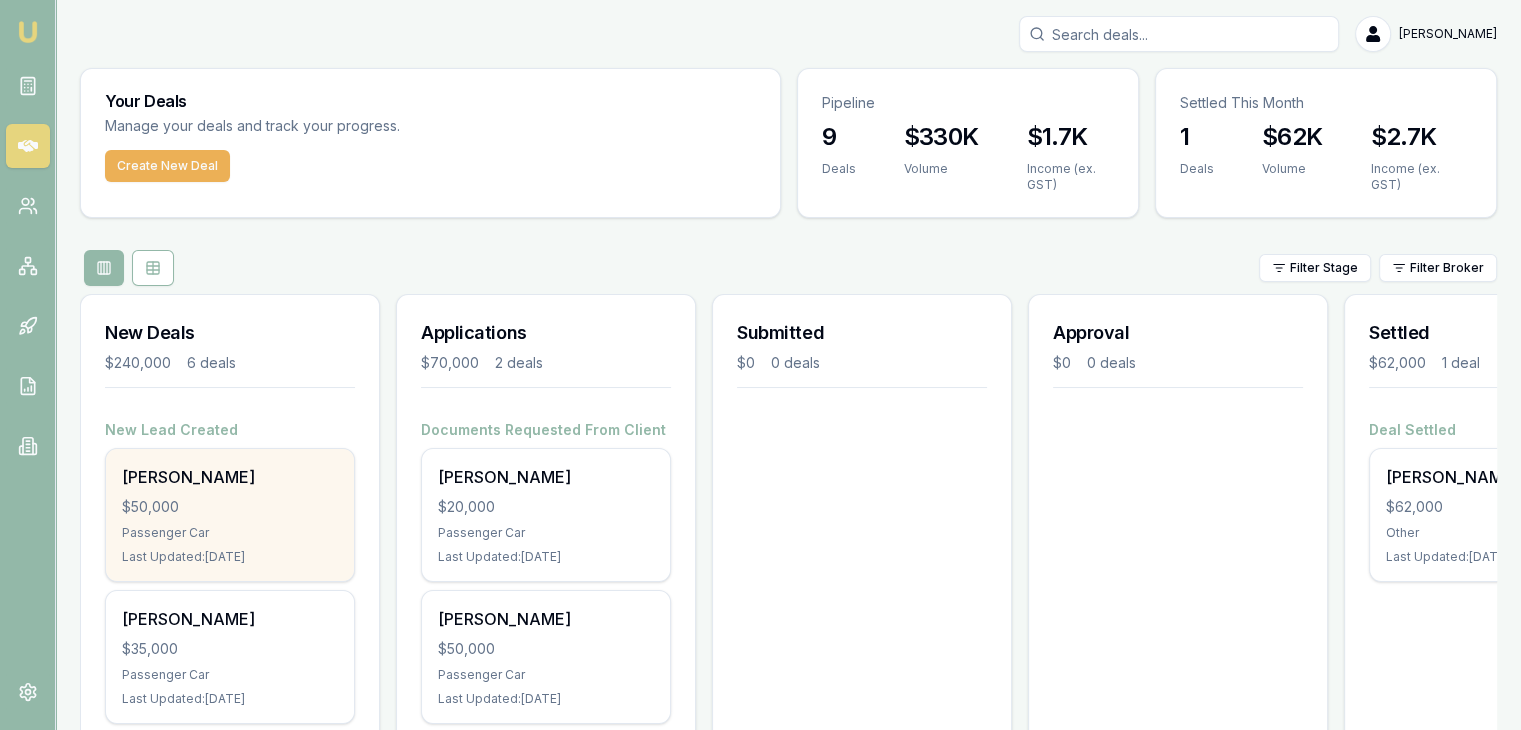 click on "Passenger Car" at bounding box center (230, 533) 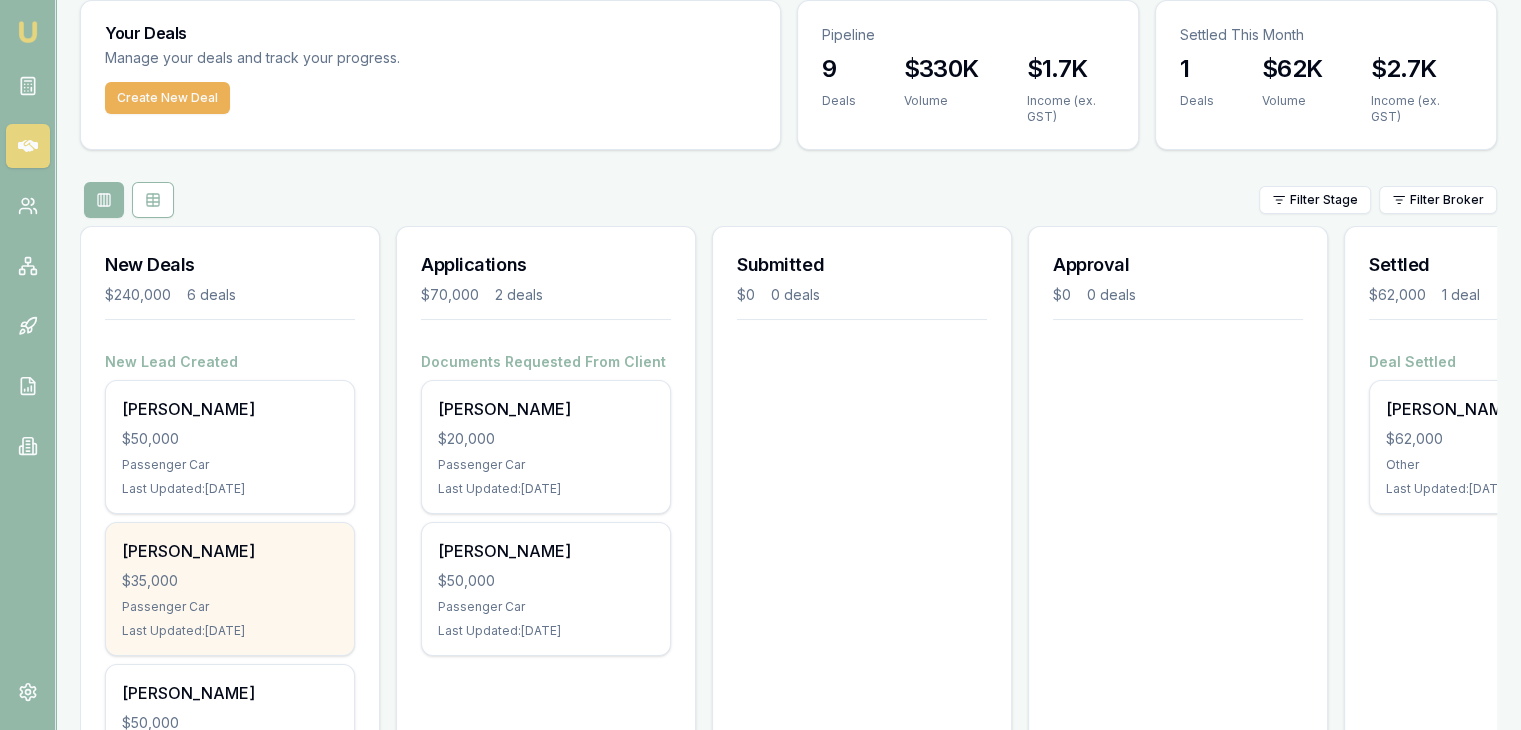 scroll, scrollTop: 300, scrollLeft: 0, axis: vertical 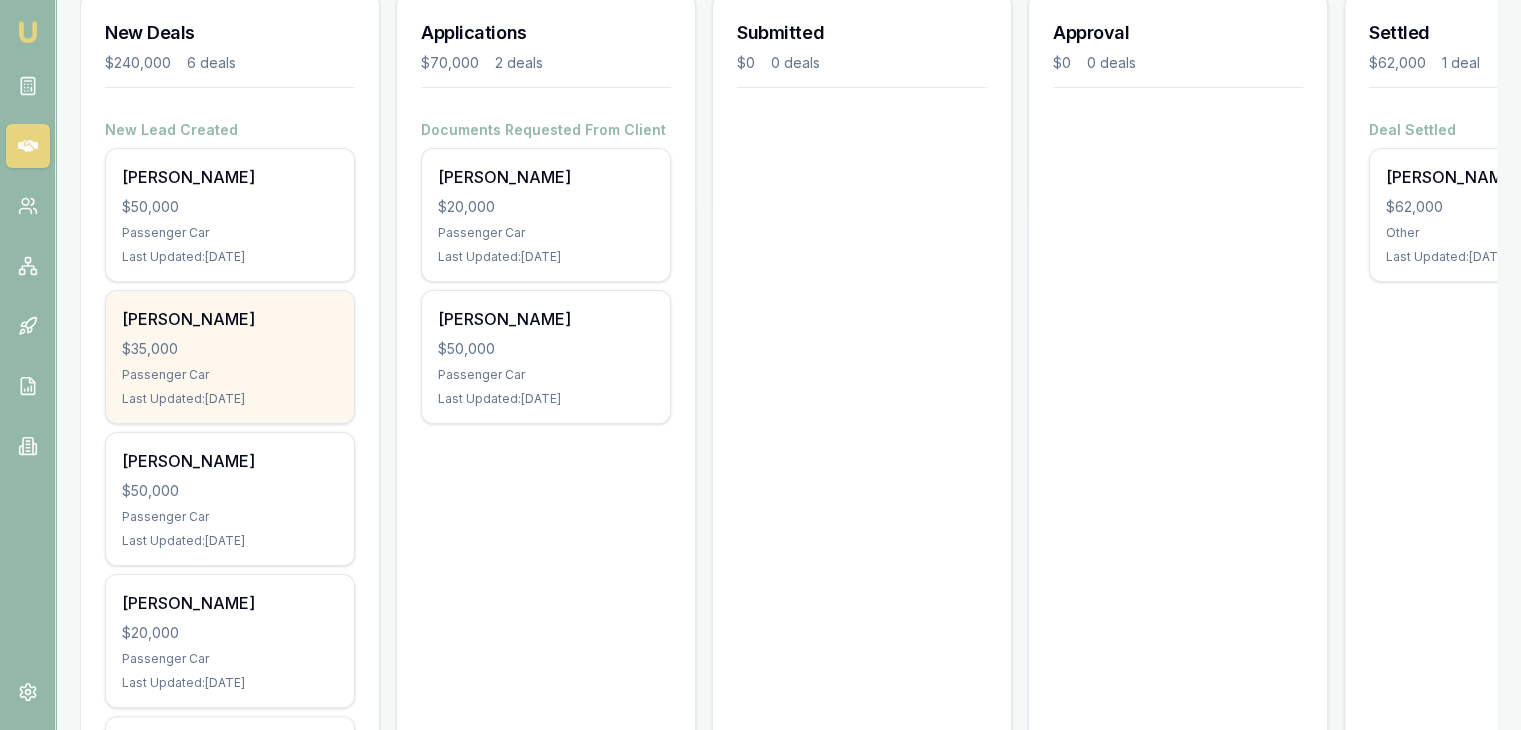 click on "Passenger Car" at bounding box center [230, 375] 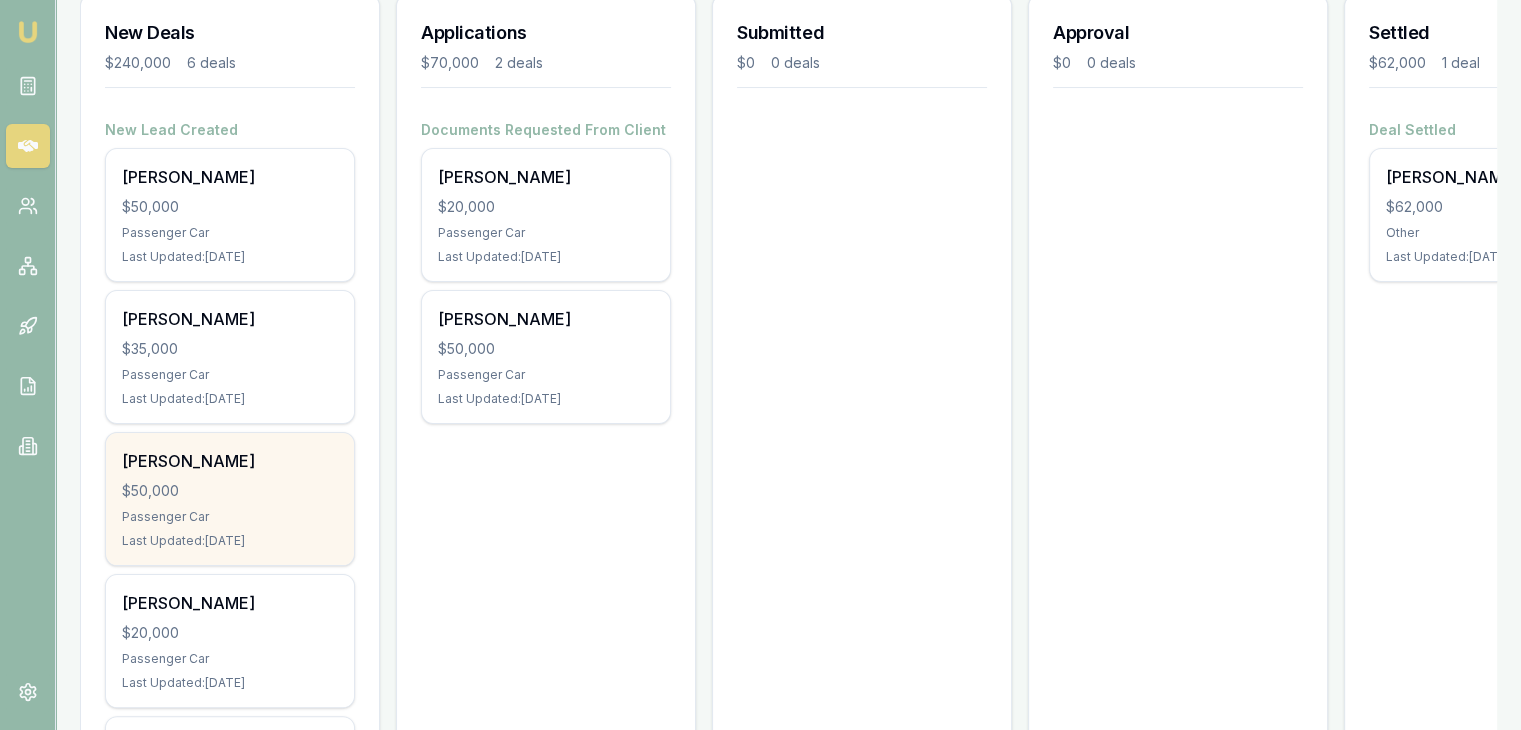 click on "$50,000" at bounding box center [230, 491] 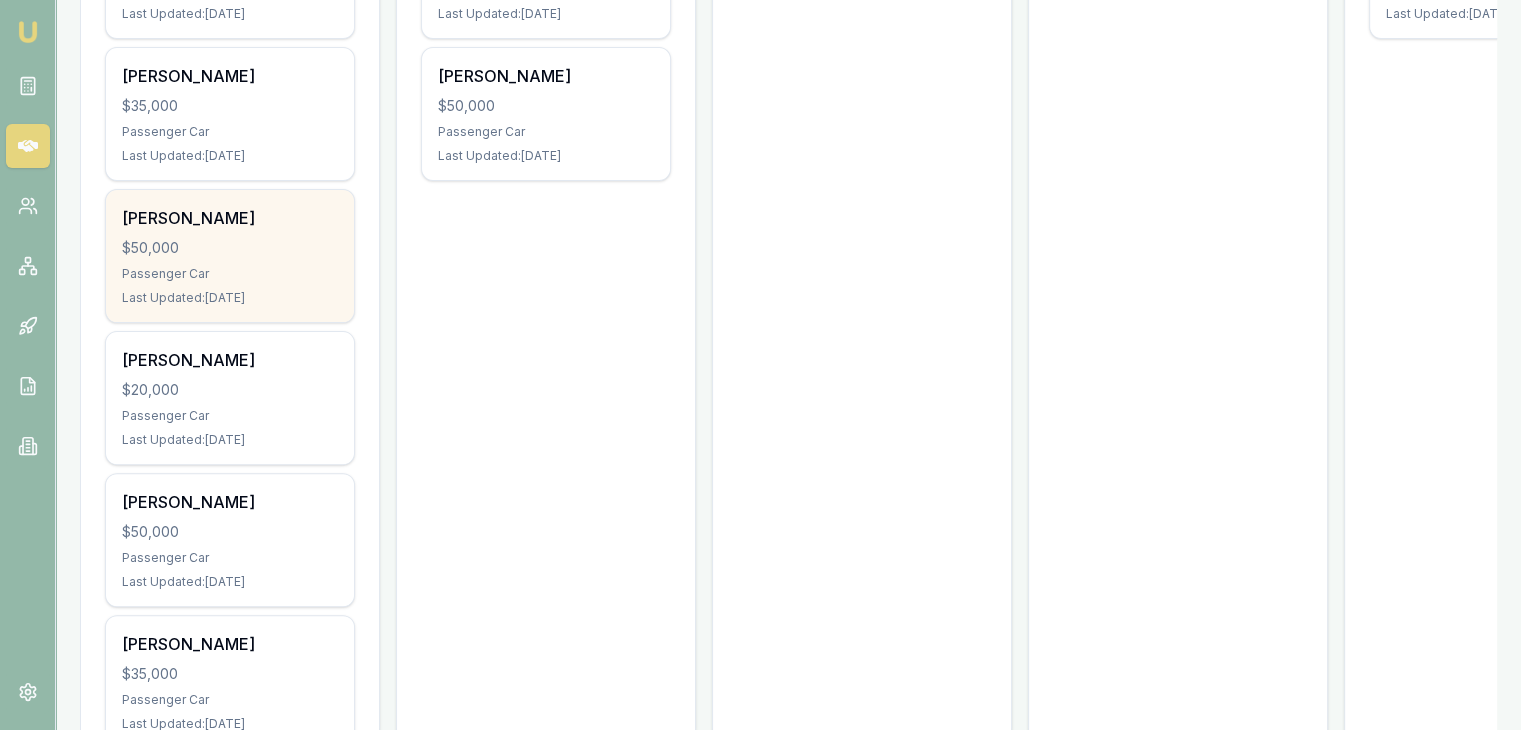 scroll, scrollTop: 600, scrollLeft: 0, axis: vertical 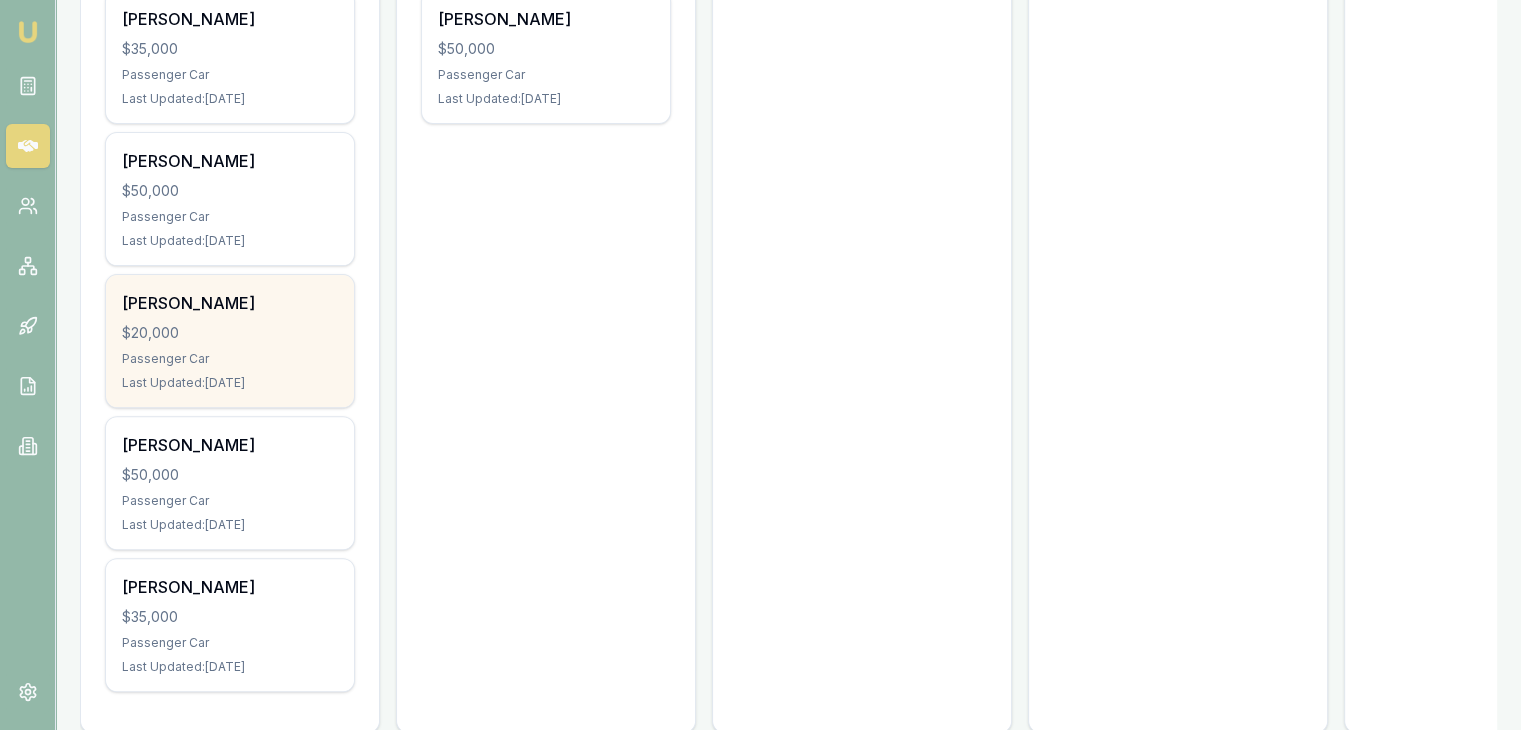 click on "Ayman Naiem $20,000 Passenger Car Last Updated:  10 days ago" at bounding box center (230, 341) 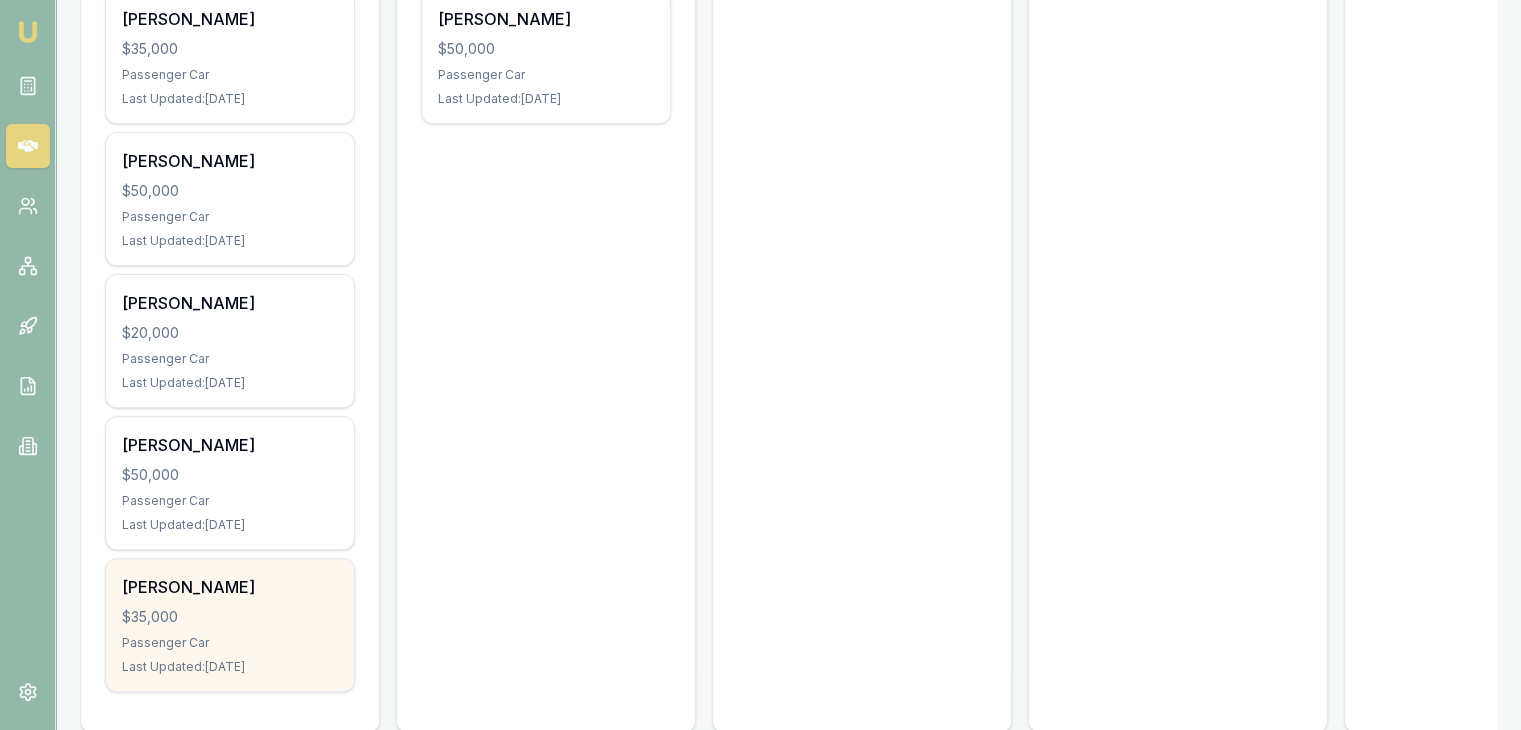scroll, scrollTop: 647, scrollLeft: 0, axis: vertical 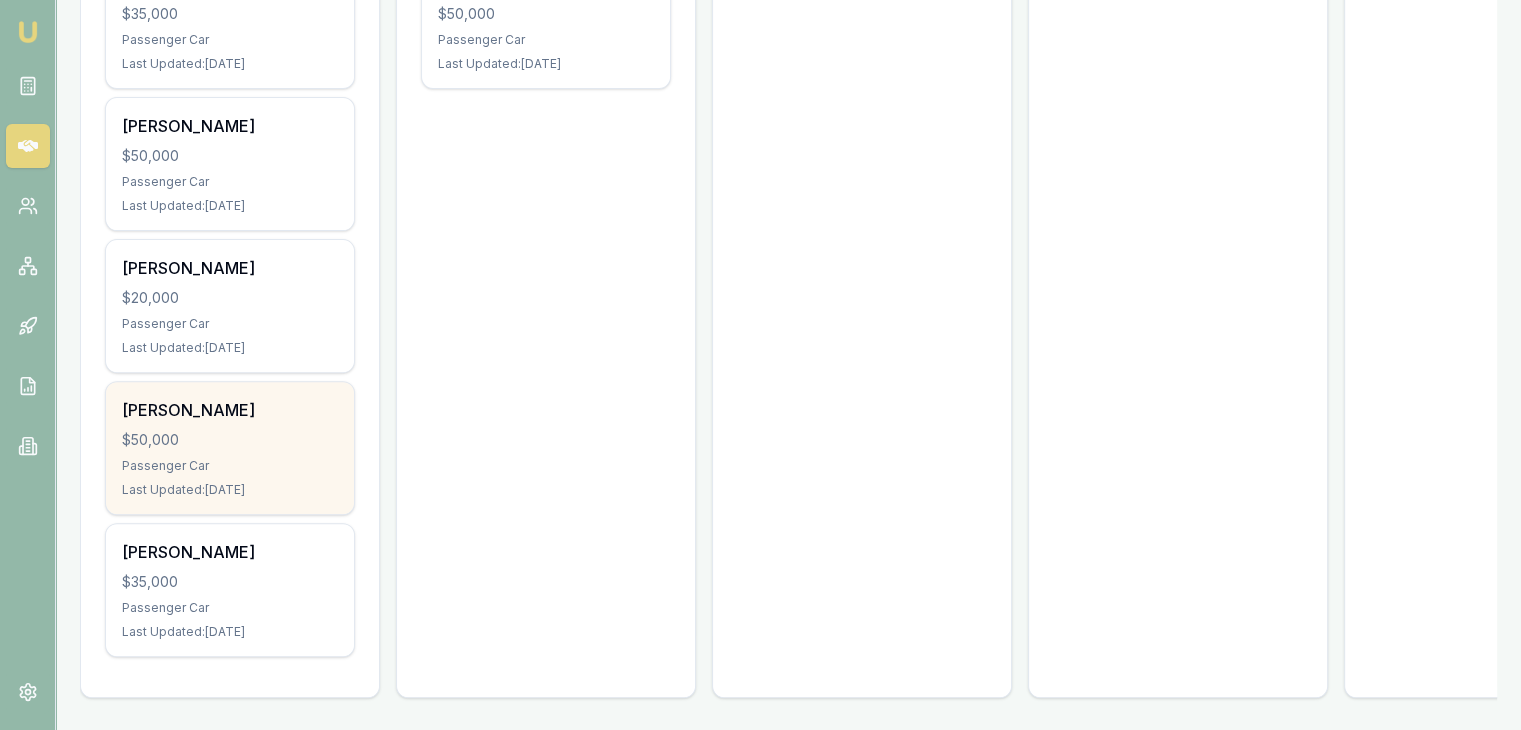 click on "Passenger Car" at bounding box center [230, 466] 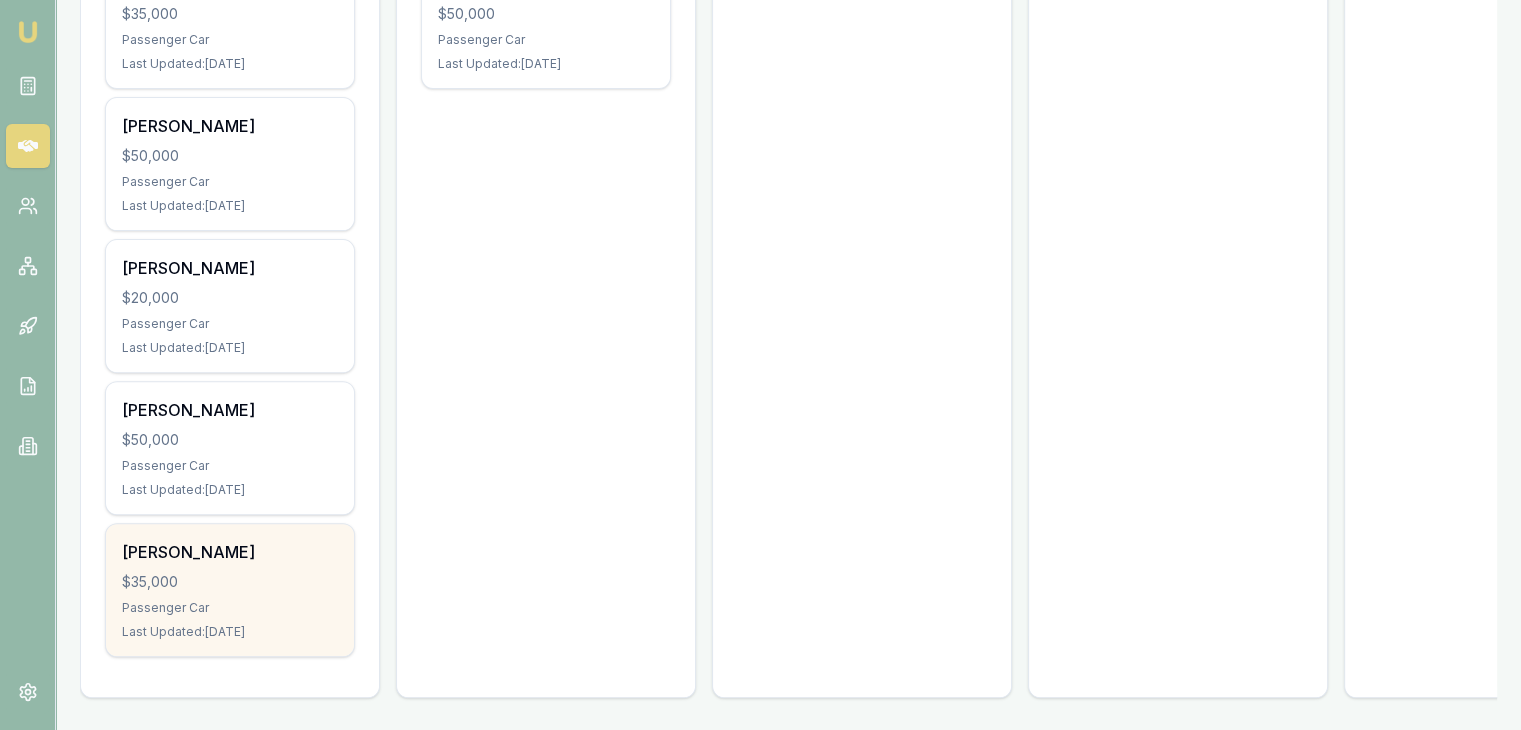 click on "$35,000" at bounding box center [230, 582] 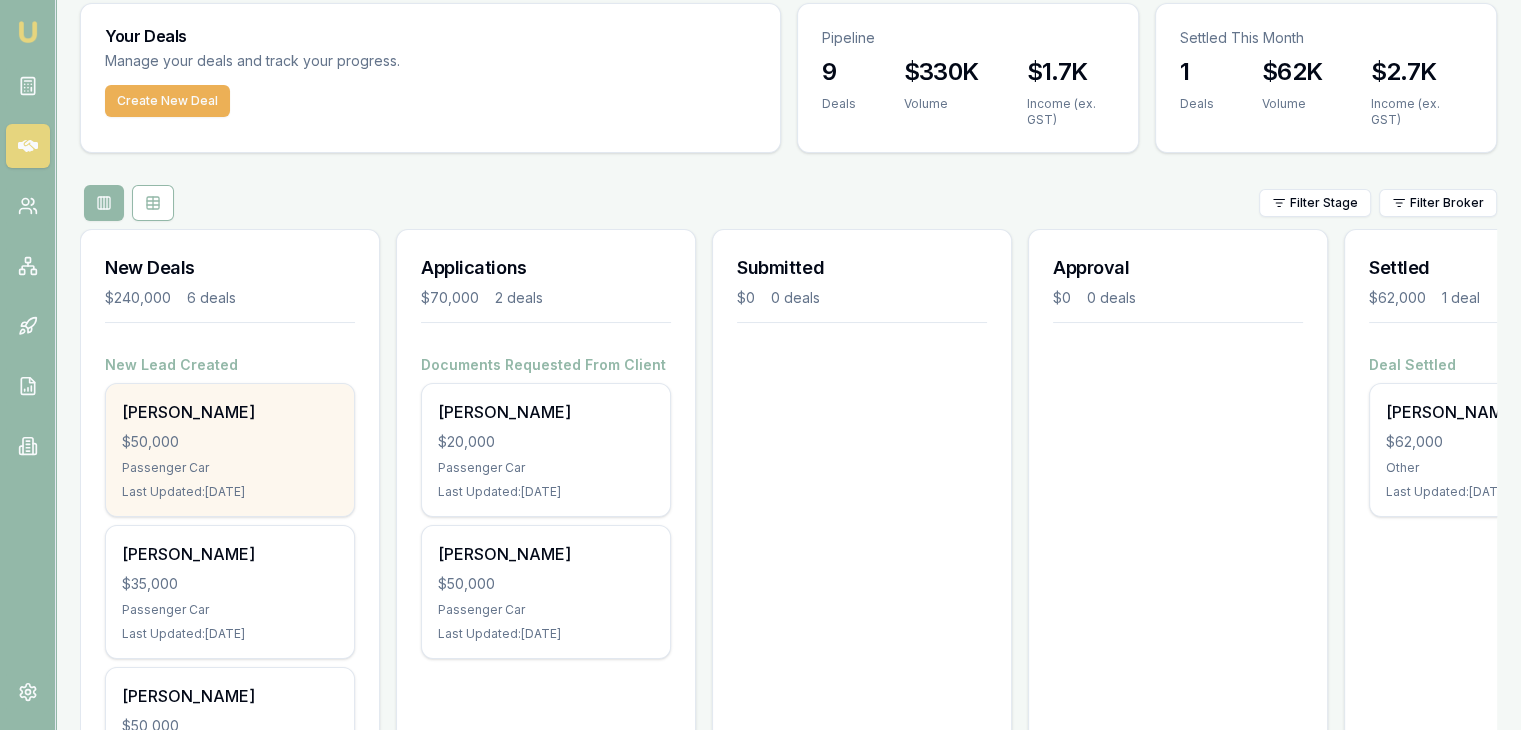 scroll, scrollTop: 100, scrollLeft: 0, axis: vertical 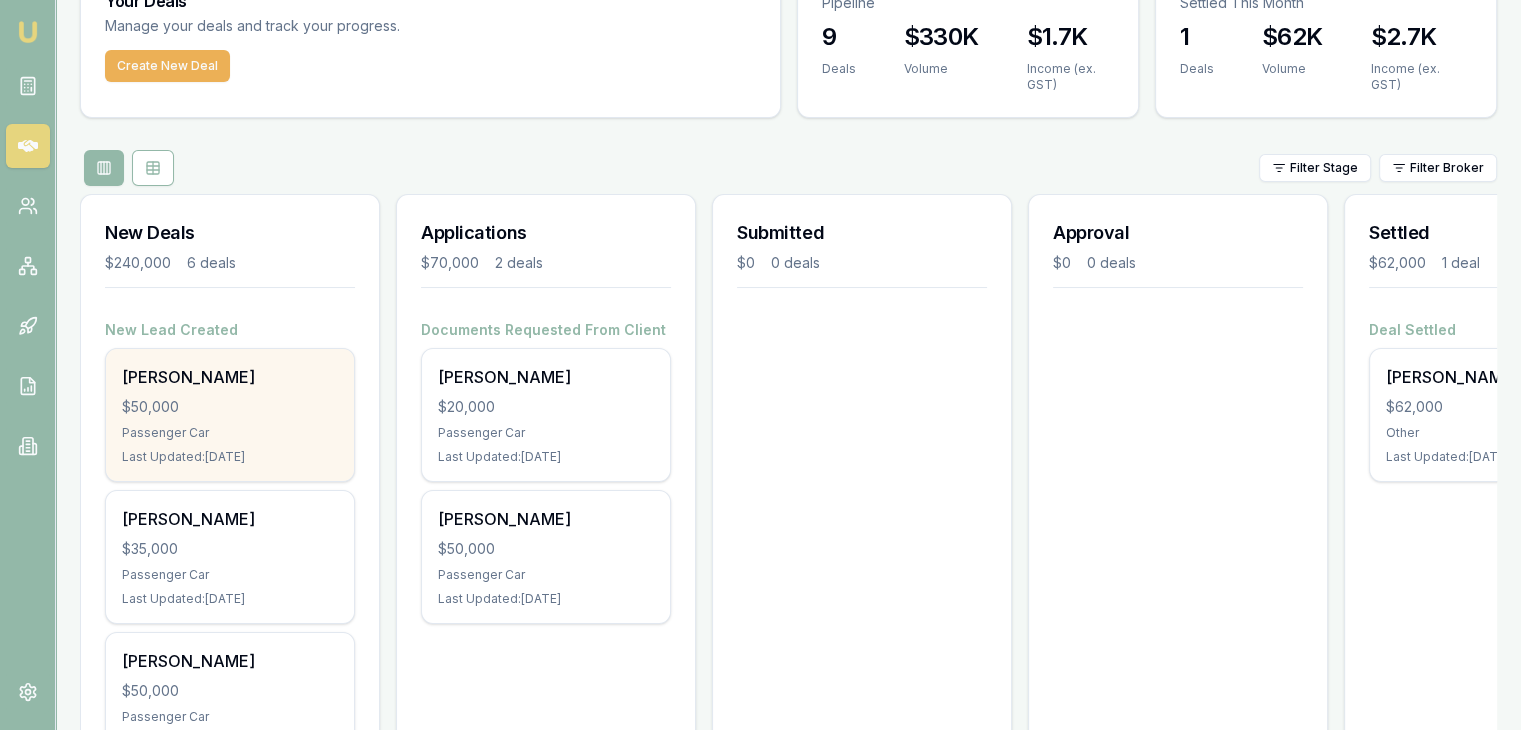 click on "Floriando Rojas $50,000 Passenger Car Last Updated:  5 days ago" at bounding box center [230, 415] 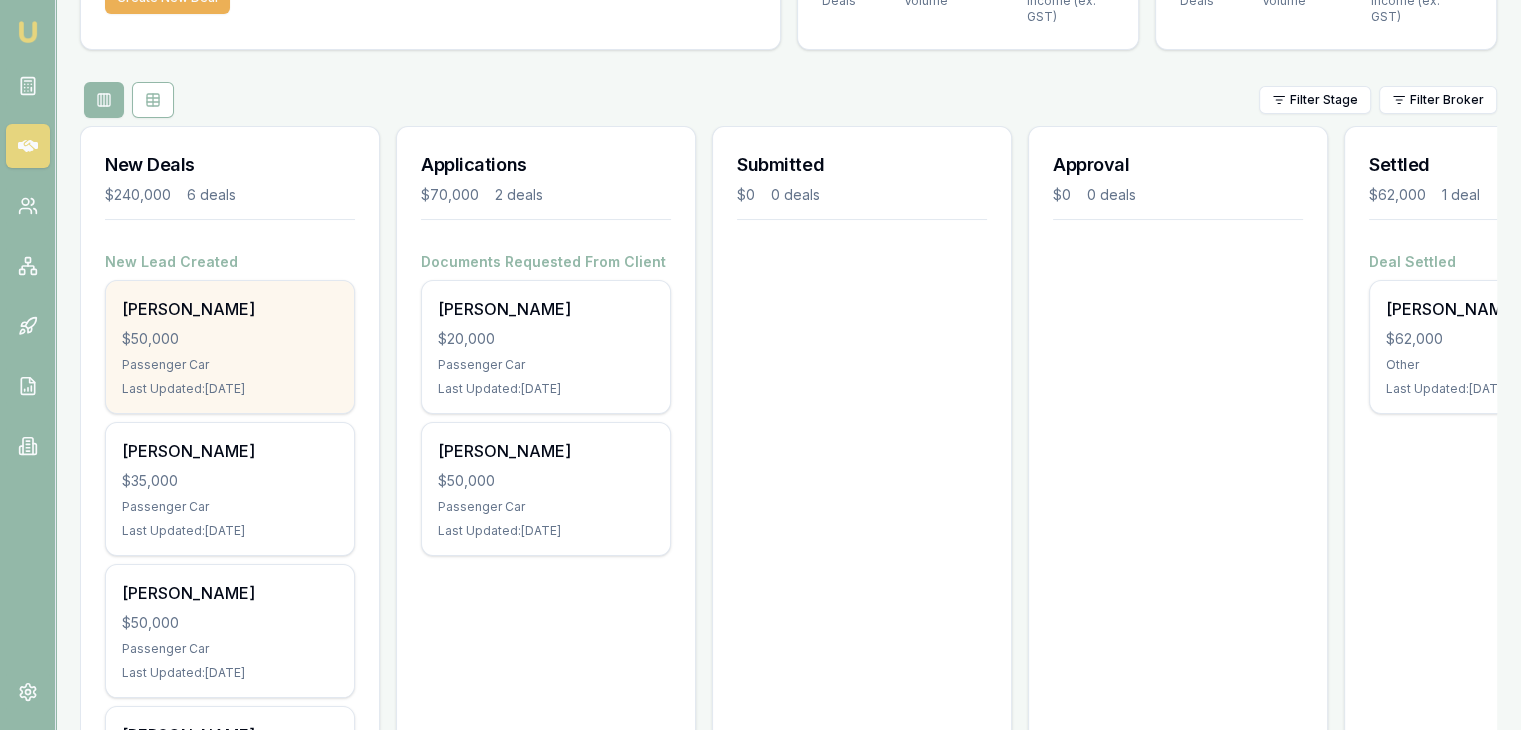 scroll, scrollTop: 200, scrollLeft: 0, axis: vertical 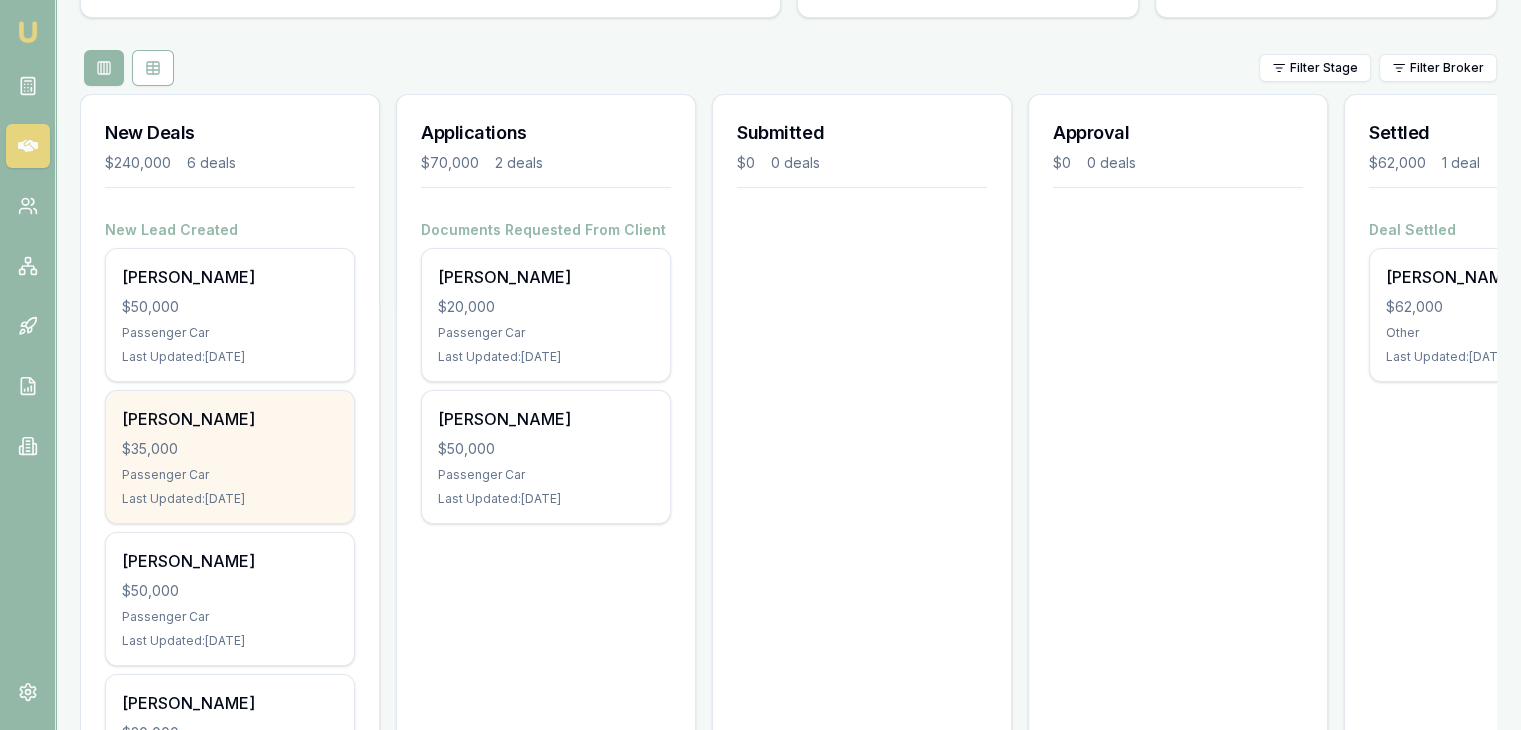 click on "$35,000" at bounding box center [230, 449] 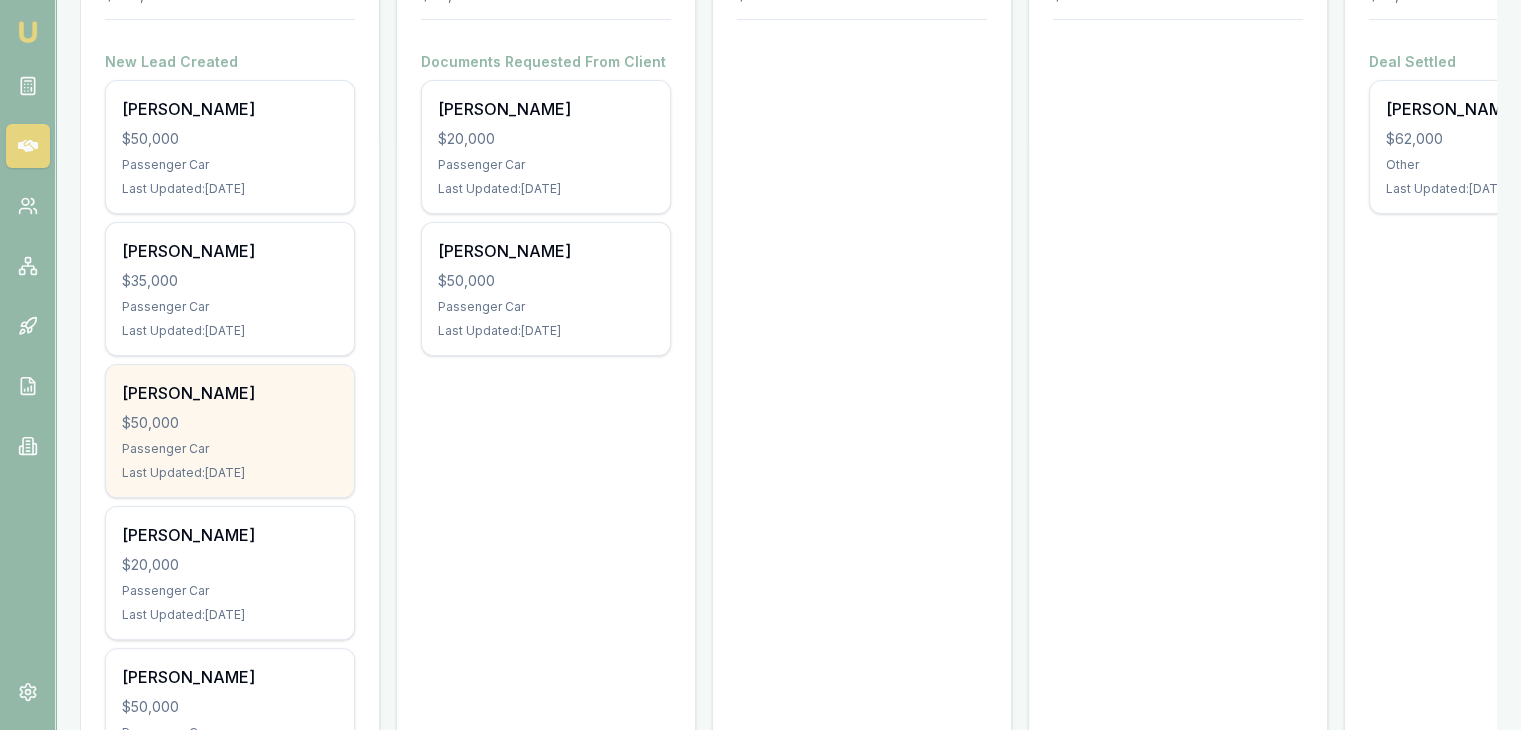 scroll, scrollTop: 400, scrollLeft: 0, axis: vertical 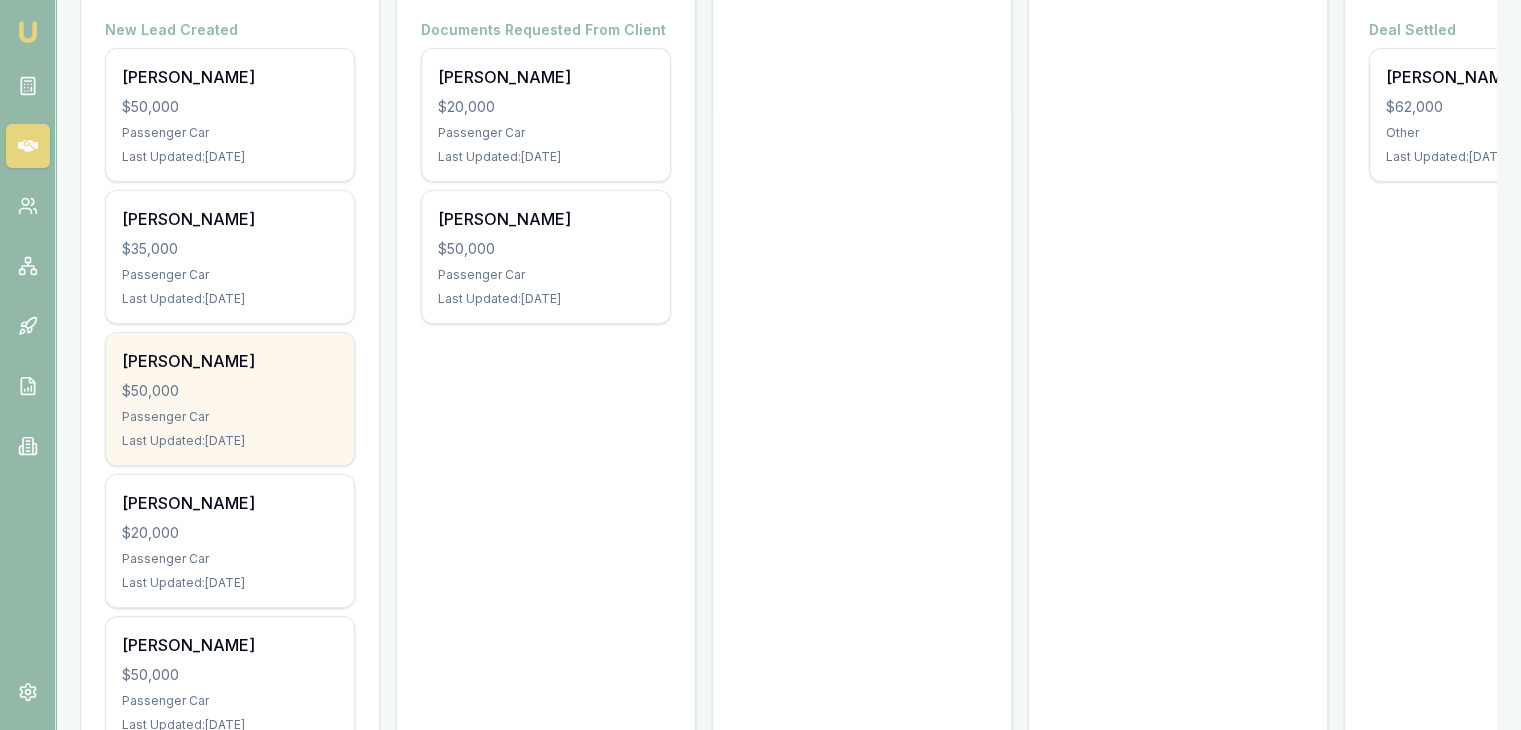 click on "Passenger Car" at bounding box center [230, 417] 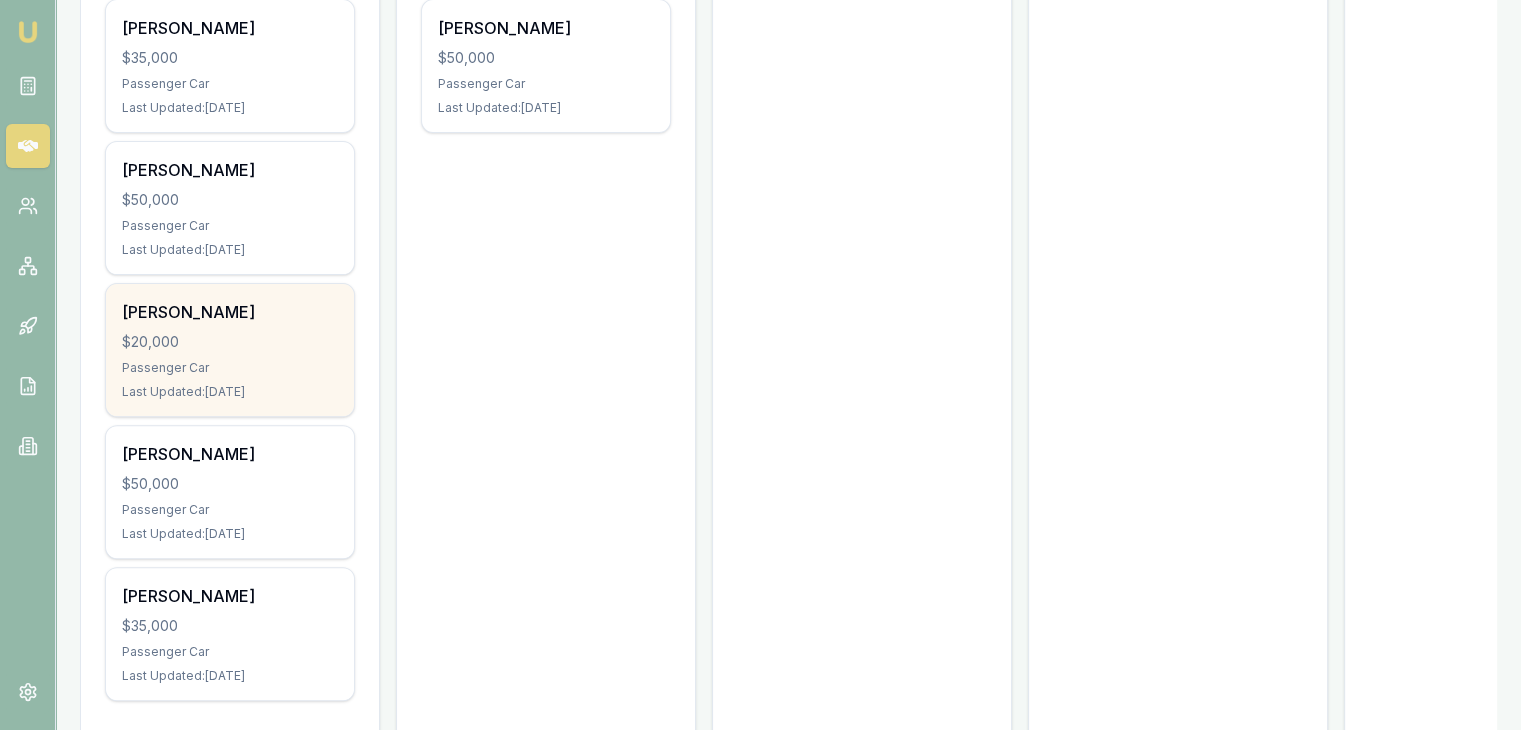 scroll, scrollTop: 600, scrollLeft: 0, axis: vertical 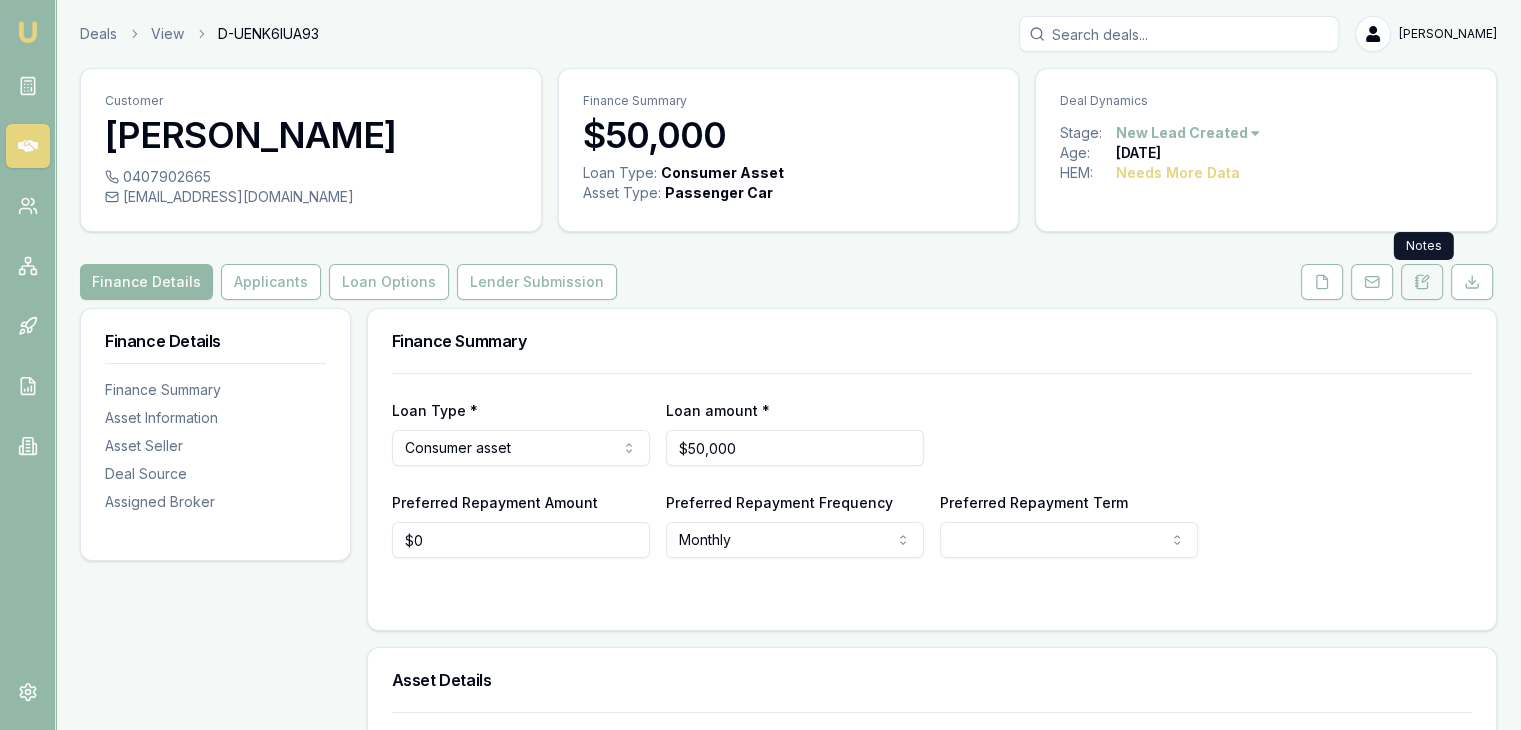 click 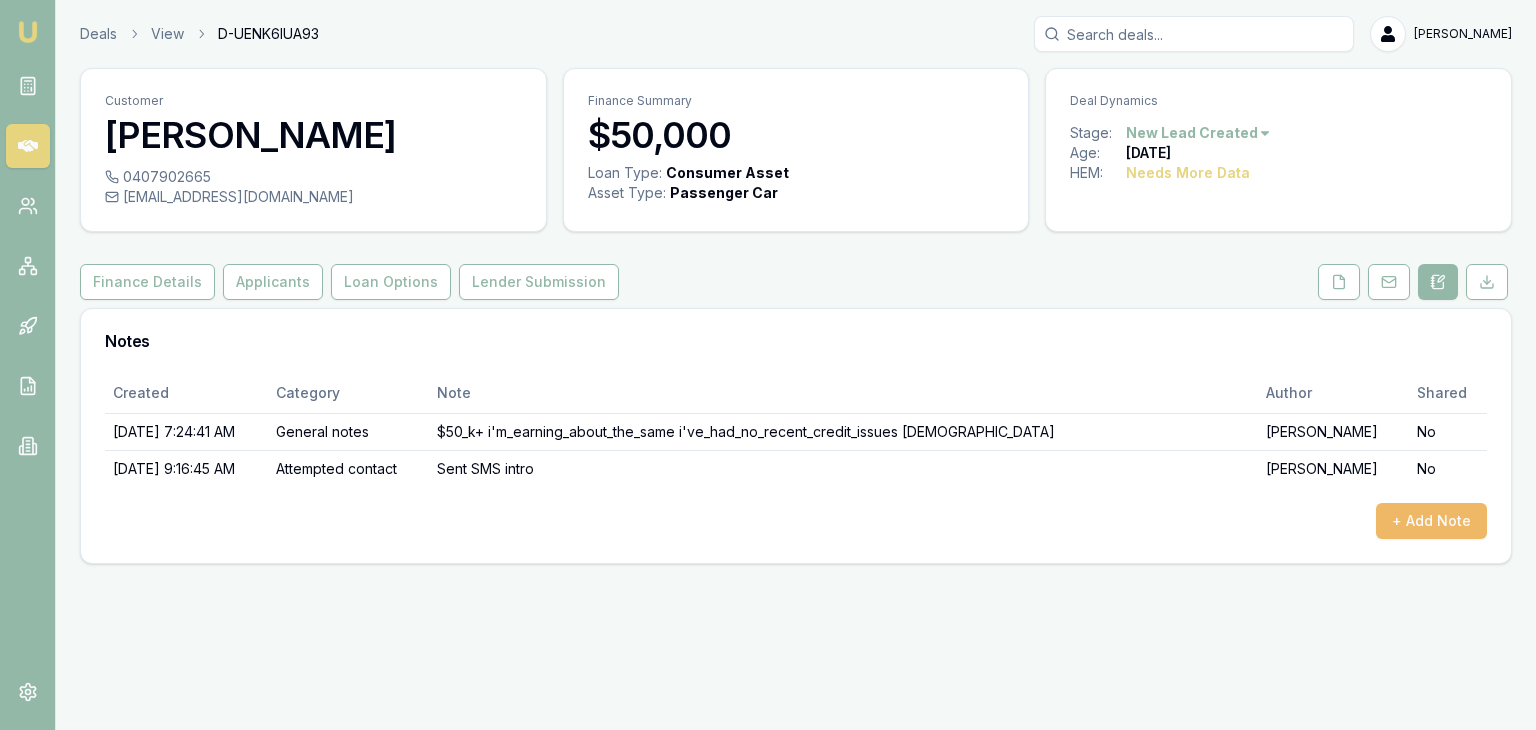click on "+ Add Note" at bounding box center (1431, 521) 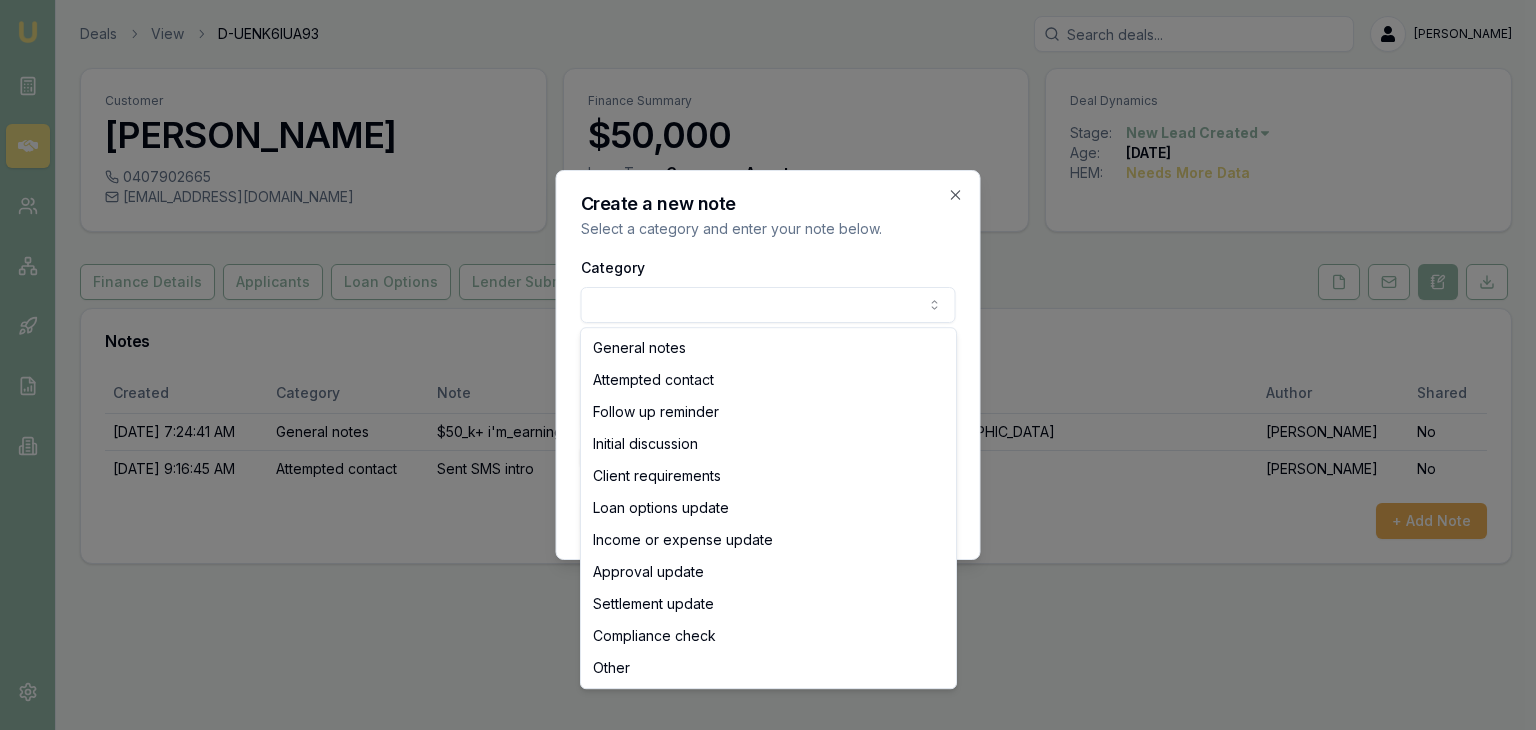 click on "Emu Broker Deals View D-UENK6IUA93 Baron Ketterman Toggle Menu Customer Floriando Rojas 0407902665 rani_rojas@yahoo.com Finance Summary $50,000 Loan Type: Consumer Asset Asset Type : Passenger Car Deal Dynamics Stage: New Lead Created Age: 5 days ago HEM: Needs More Data Finance Details Applicants Loan Options Lender Submission Notes Created Category Note Author Shared 7/20/2025, 7:24:41 AM General notes $50_k+	i'm_earning_about_the_same	i've_had_no_recent_credit_issues	4_years_old Matt Leeburn No 7/20/2025, 9:16:45 AM Attempted contact Sent SMS intro Baron Ketterman No + Add Note Create a new note Select a category and enter your note below. Category  General notes Attempted contact Follow up reminder Initial discussion Client requirements Loan options update Income or expense update Approval update Settlement update Compliance check Other Details  Share note with partner? Create note Close General notes Attempted contact Follow up reminder Initial discussion Client requirements Loan options update" at bounding box center (768, 365) 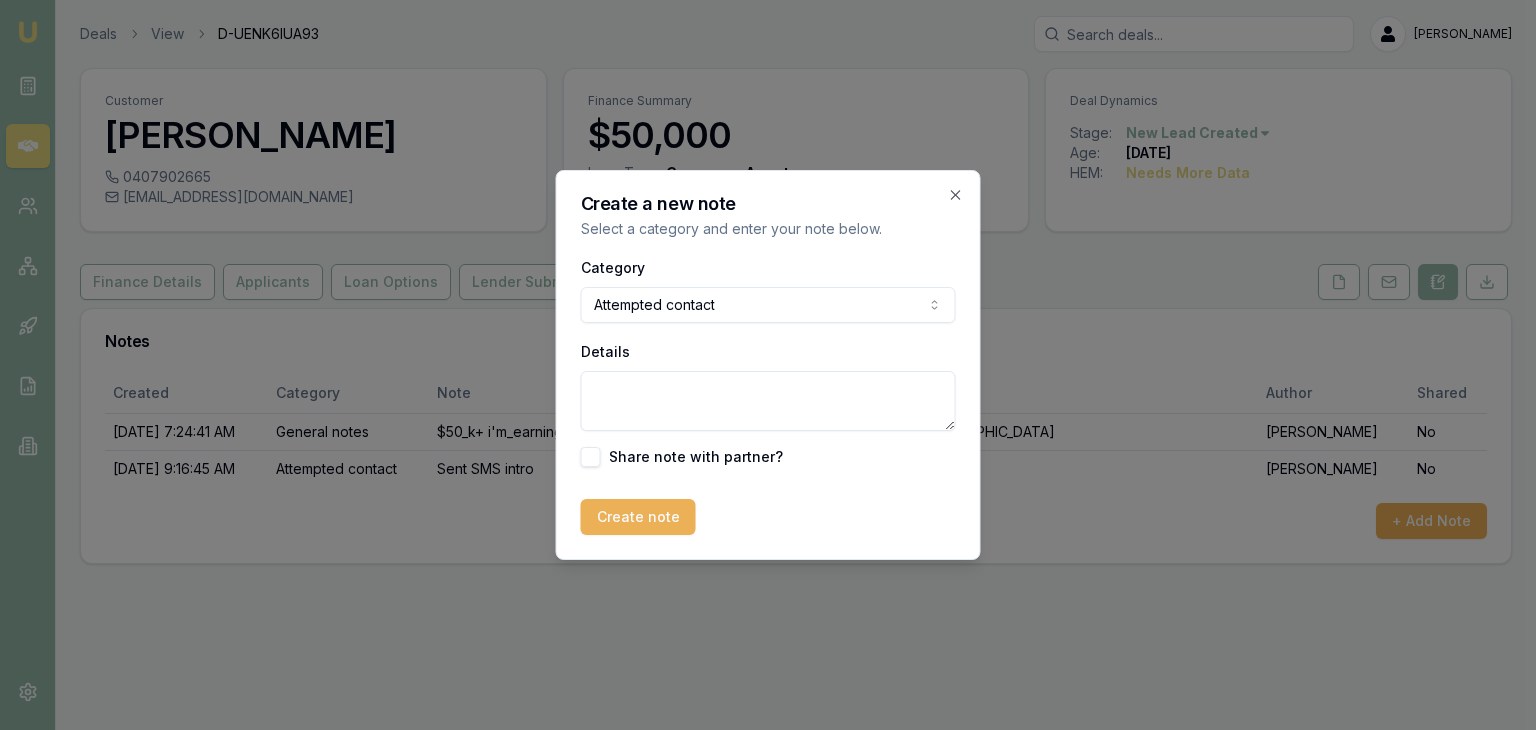 click on "Details" at bounding box center (768, 401) 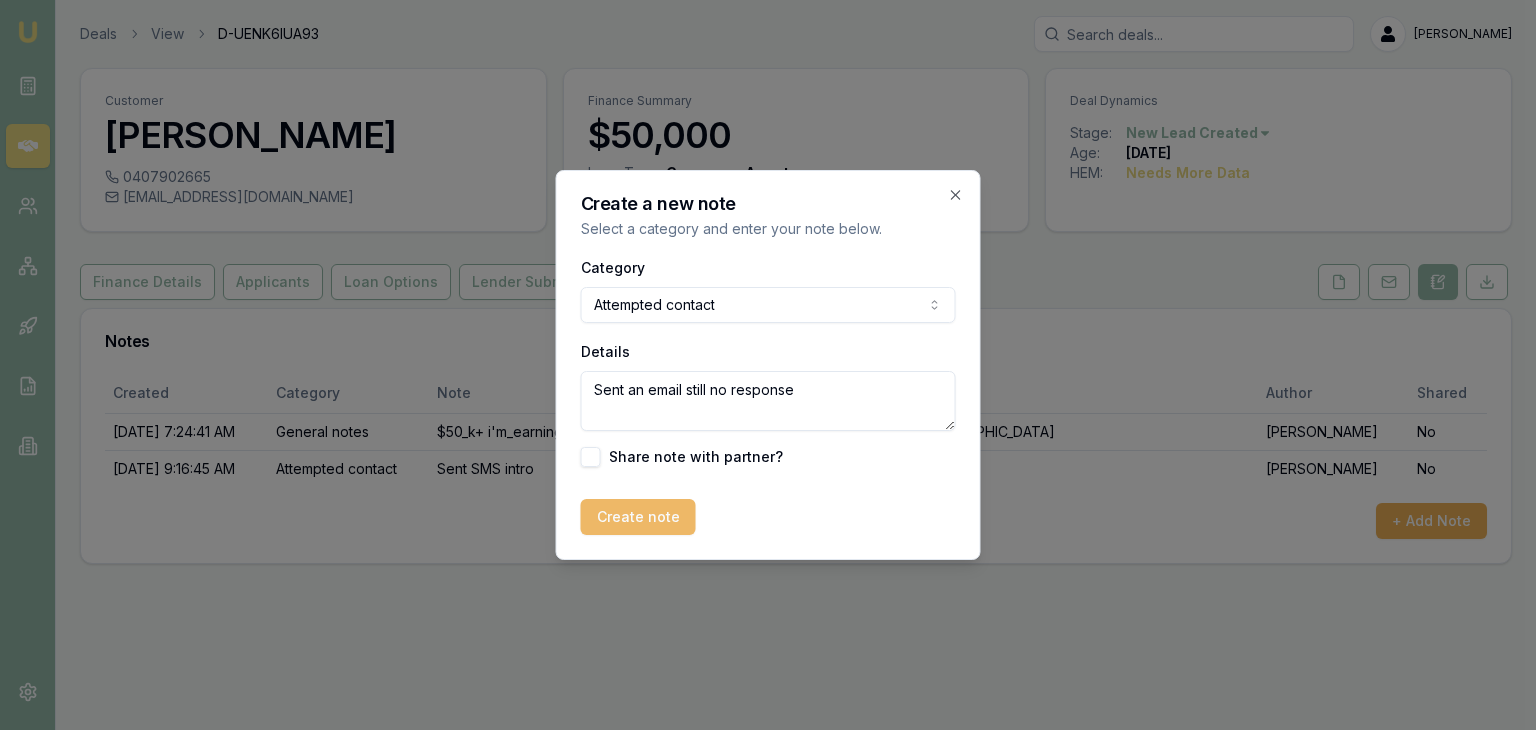 type on "Sent an email still no response" 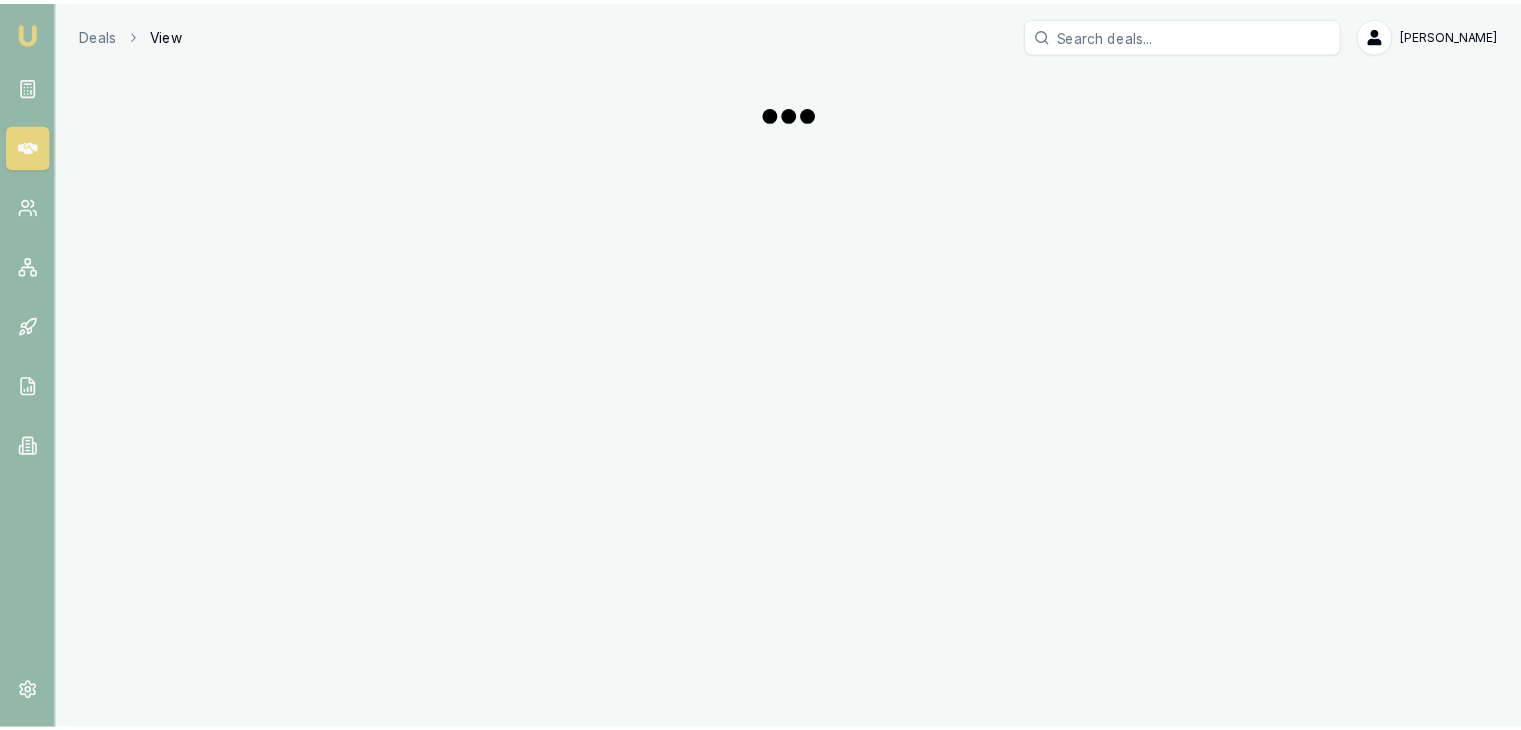scroll, scrollTop: 0, scrollLeft: 0, axis: both 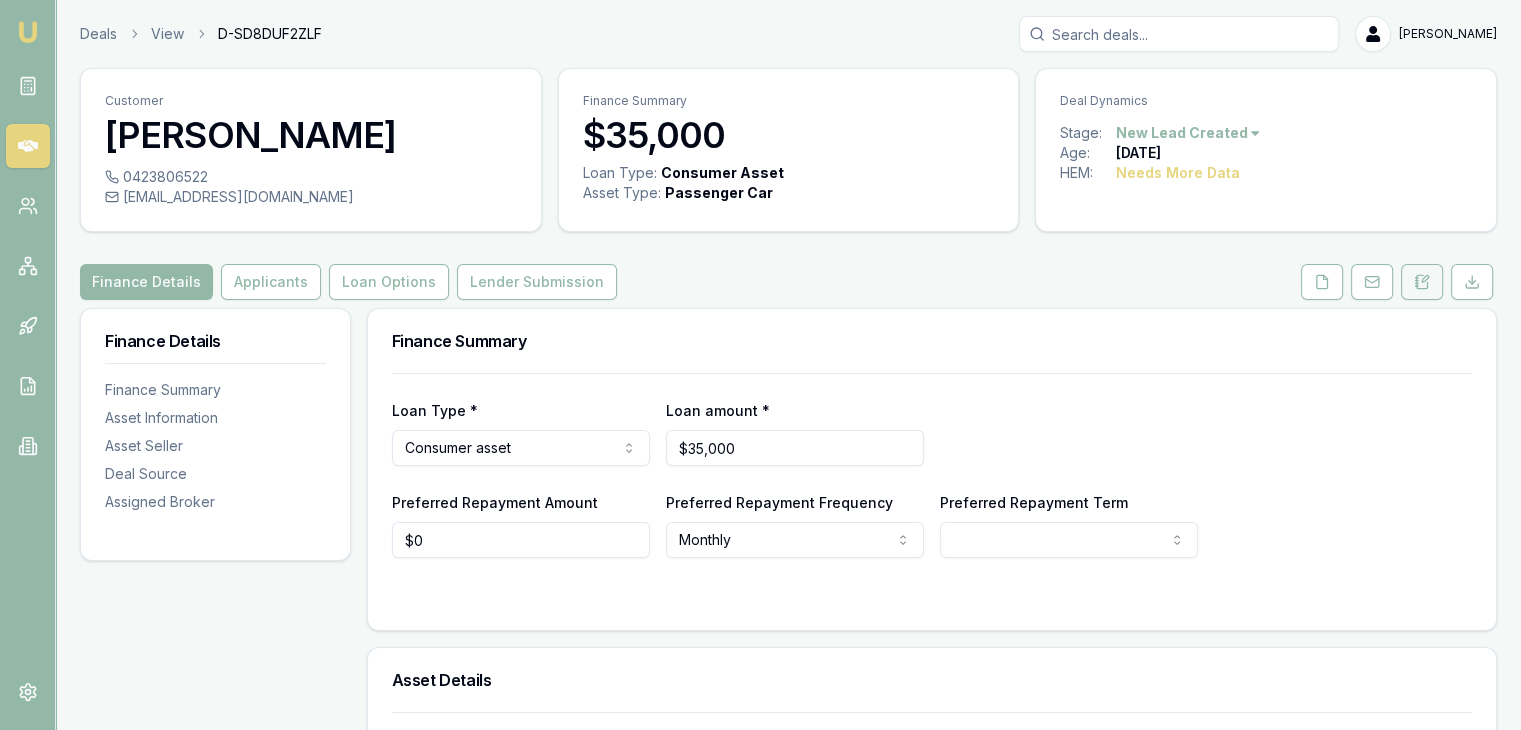 click 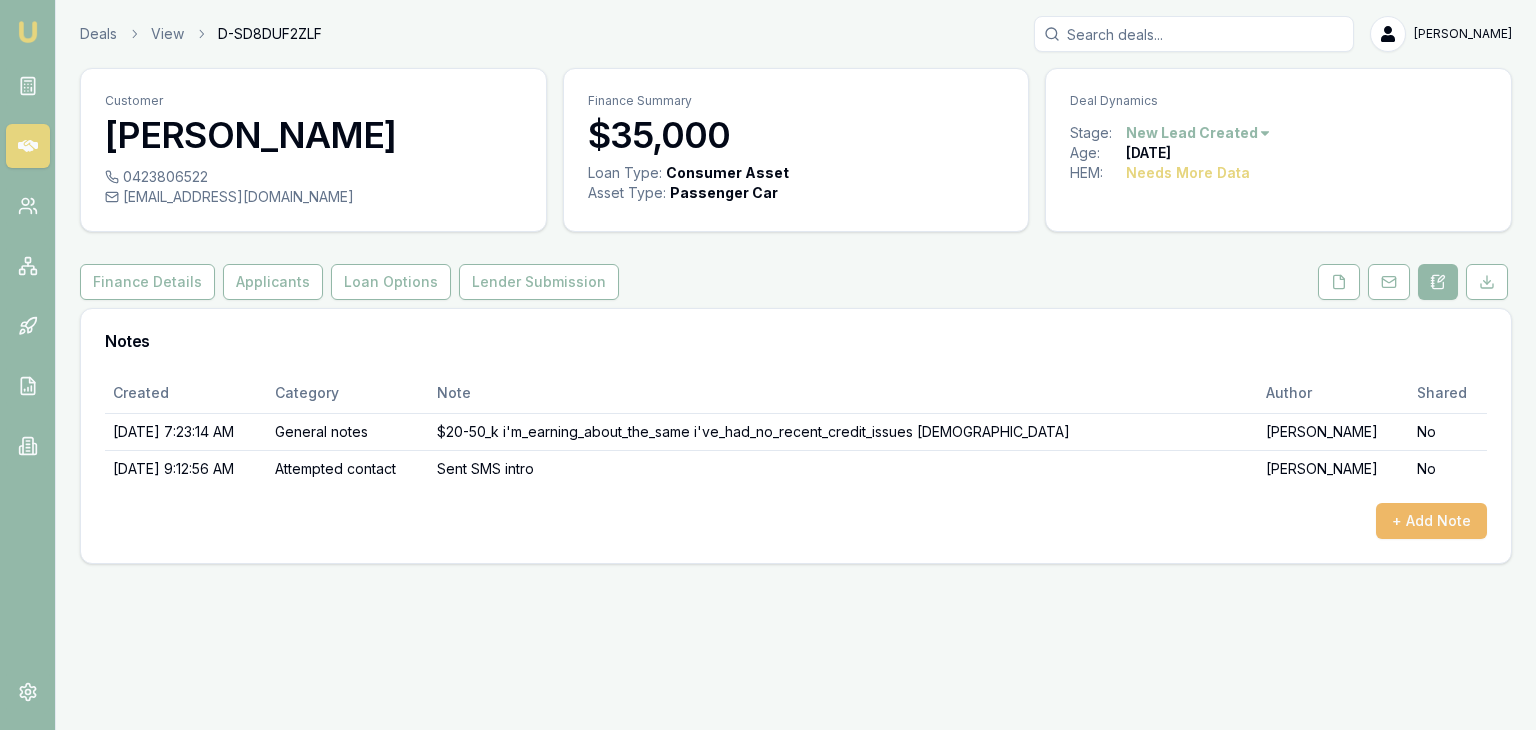 click on "+ Add Note" at bounding box center [1431, 521] 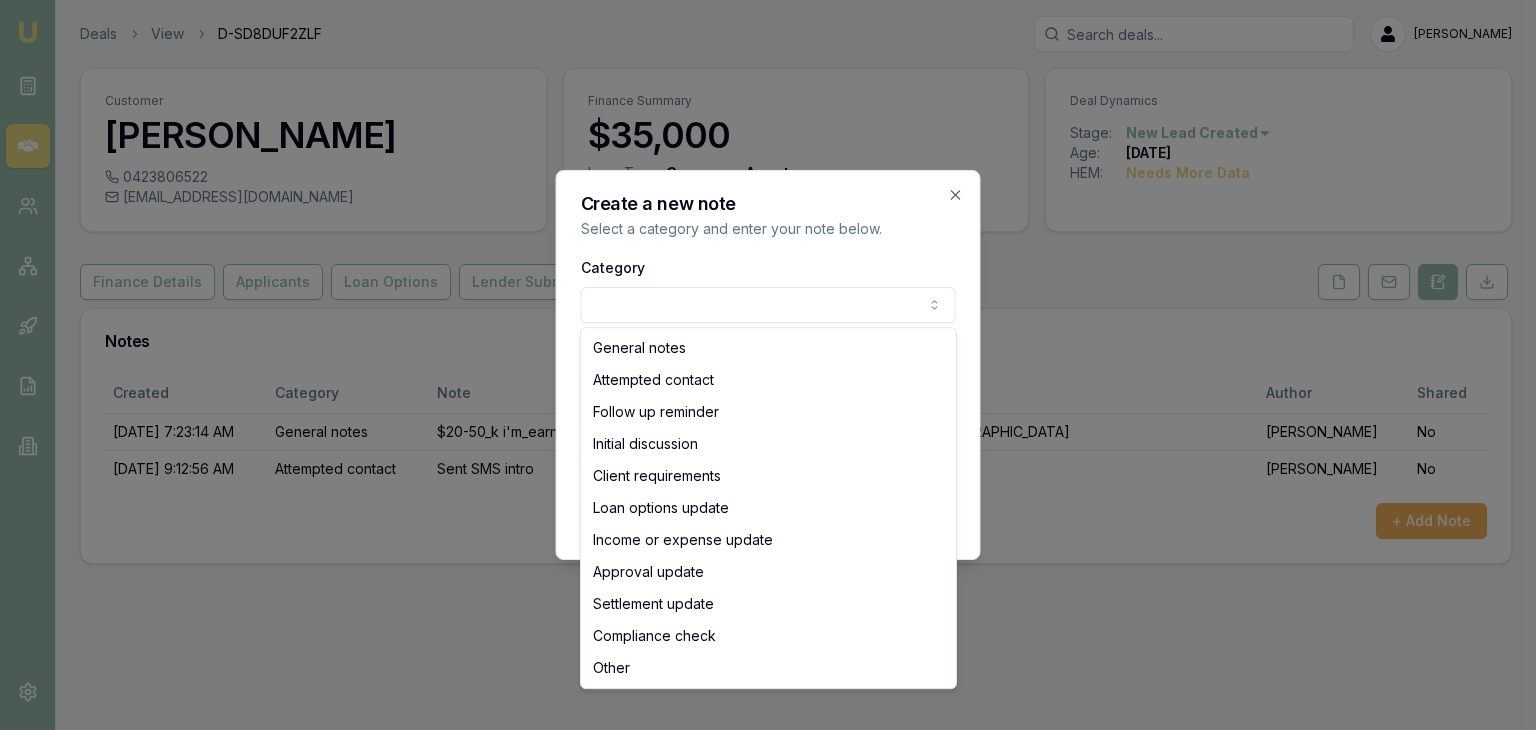 click on "Emu Broker Deals View D-SD8DUF2ZLF Baron Ketterman Toggle Menu Customer Kaka Mehdi 0423806522 mehdi.kakae@yahoo.com Finance Summary $35,000 Loan Type: Consumer Asset Asset Type : Passenger Car Deal Dynamics Stage: New Lead Created Age: 5 days ago HEM: Needs More Data Finance Details Applicants Loan Options Lender Submission Notes Created Category Note Author Shared 7/20/2025, 7:23:14 AM General notes $20-50_k	i'm_earning_about_the_same	i've_had_no_recent_credit_issues	2_years_old Matt Leeburn No 7/20/2025, 9:12:56 AM Attempted contact Sent SMS intro Baron Ketterman No + Add Note Create a new note Select a category and enter your note below. Category  General notes Attempted contact Follow up reminder Initial discussion Client requirements Loan options update Income or expense update Approval update Settlement update Compliance check Other Details  Share note with partner? Create note Close General notes Attempted contact Follow up reminder Initial discussion Client requirements Loan options update Other" at bounding box center [768, 365] 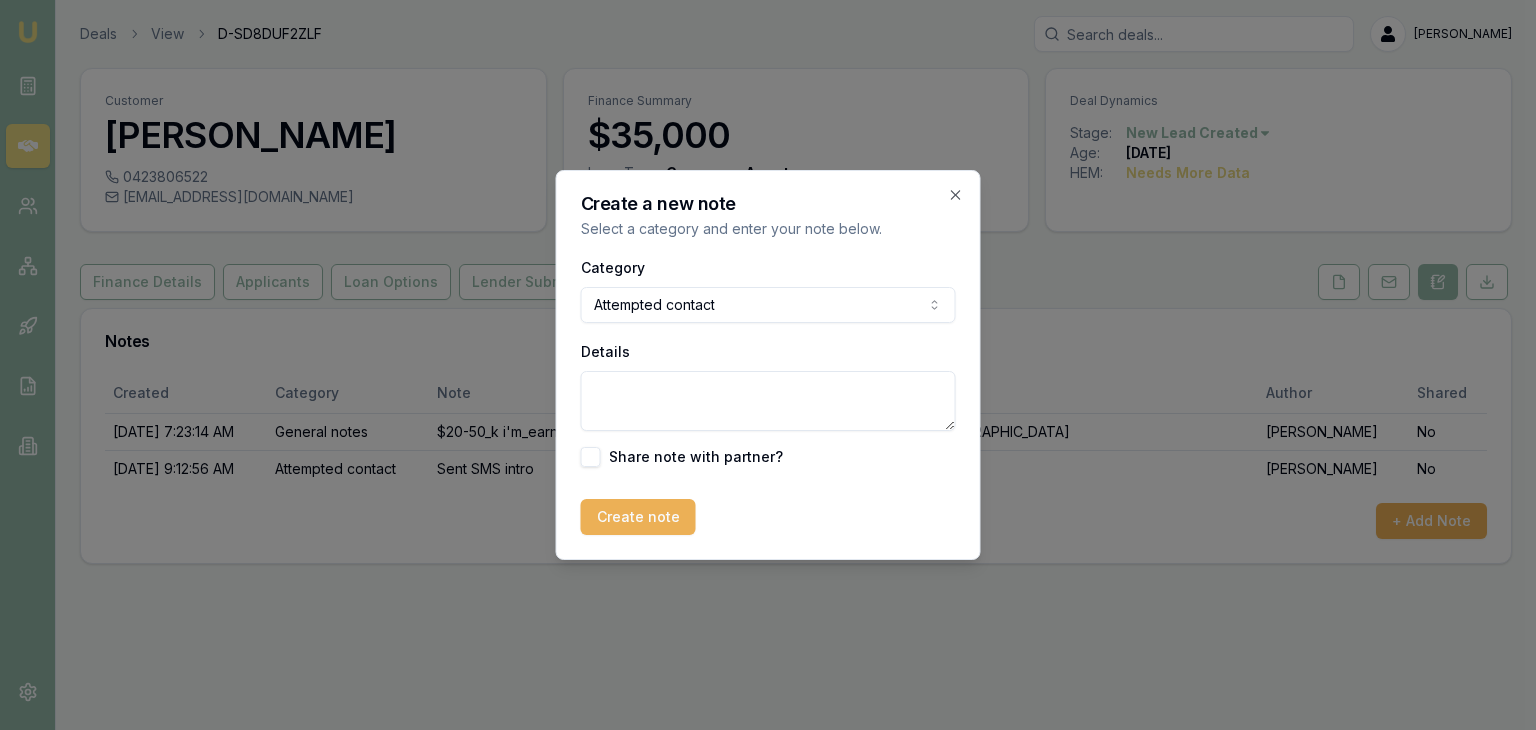 click on "Details" at bounding box center [768, 401] 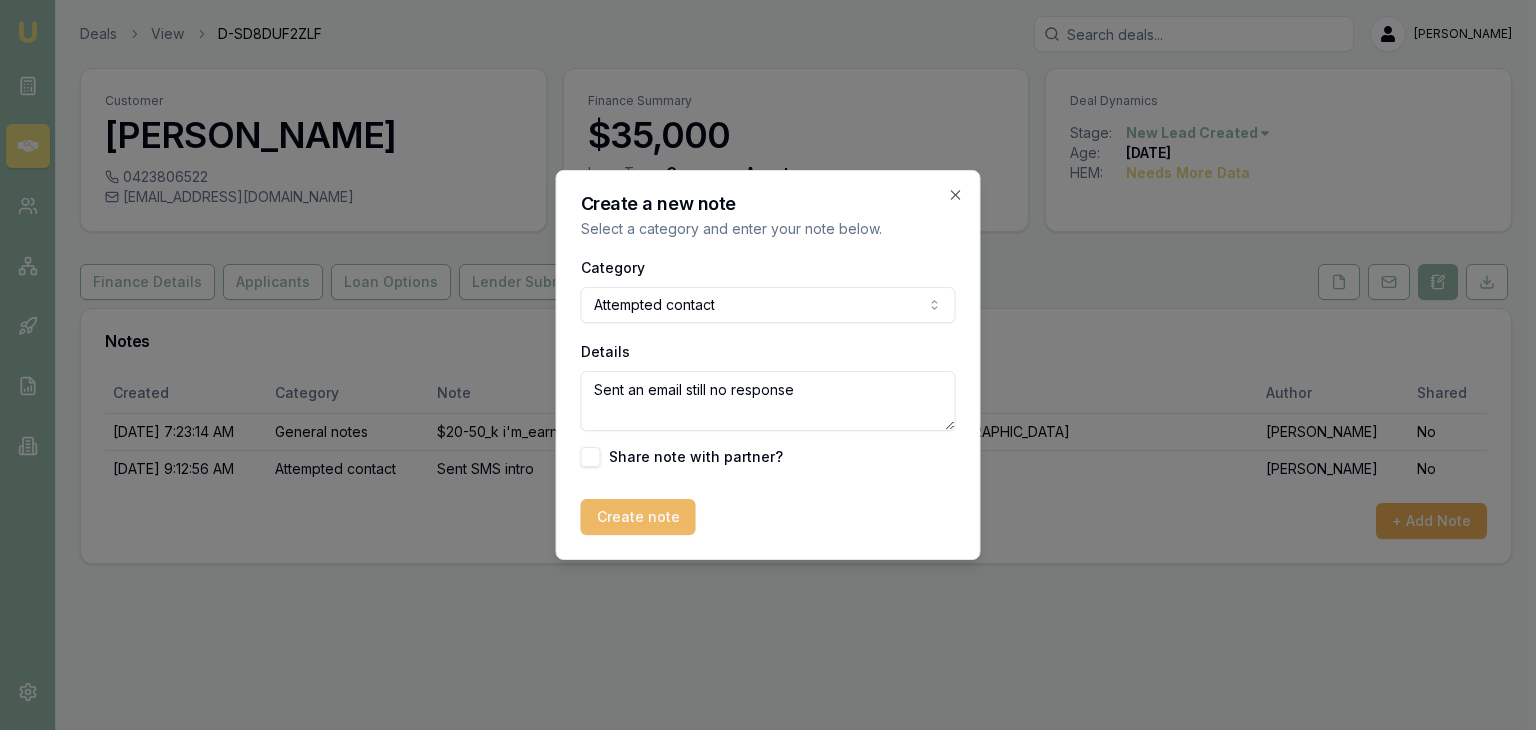 type on "Sent an email still no response" 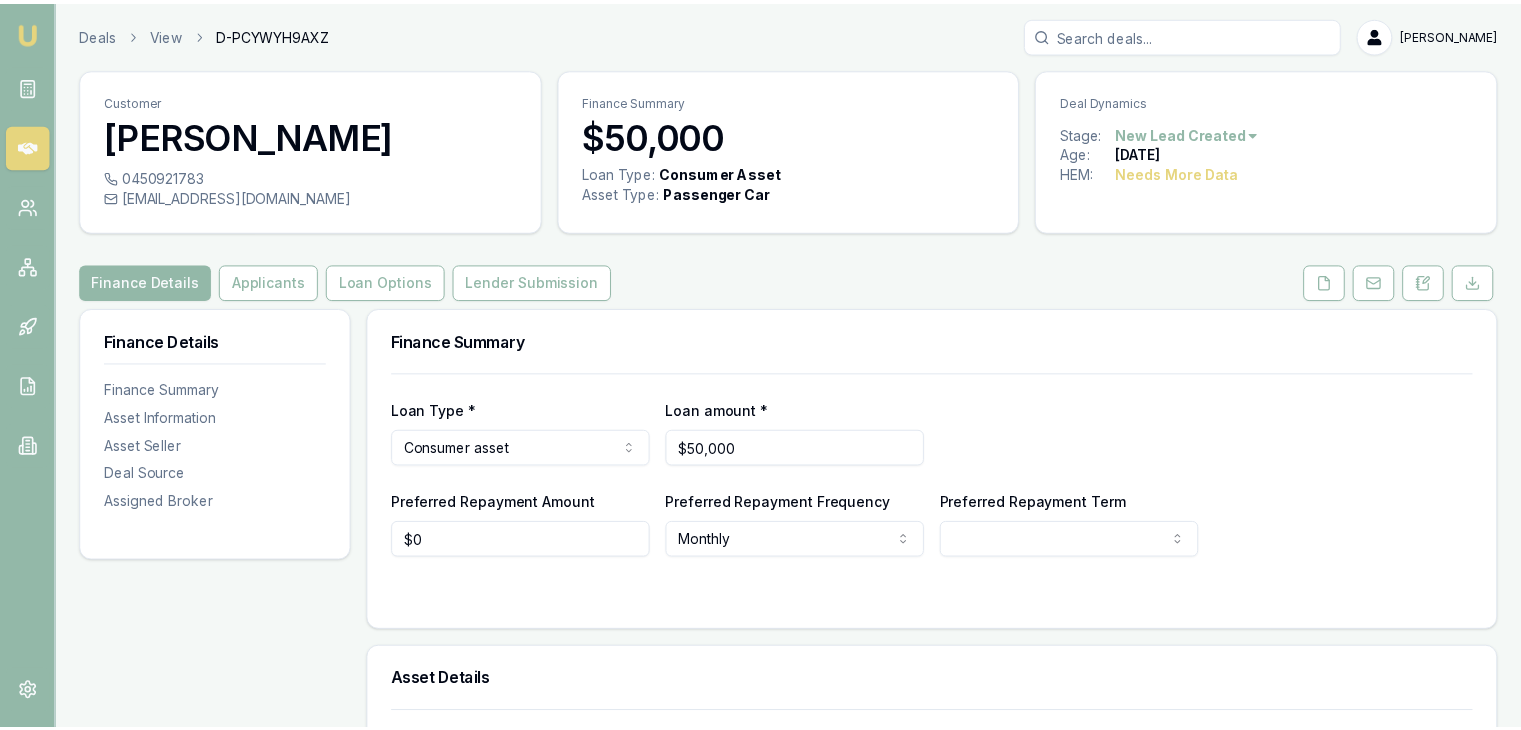 scroll, scrollTop: 0, scrollLeft: 0, axis: both 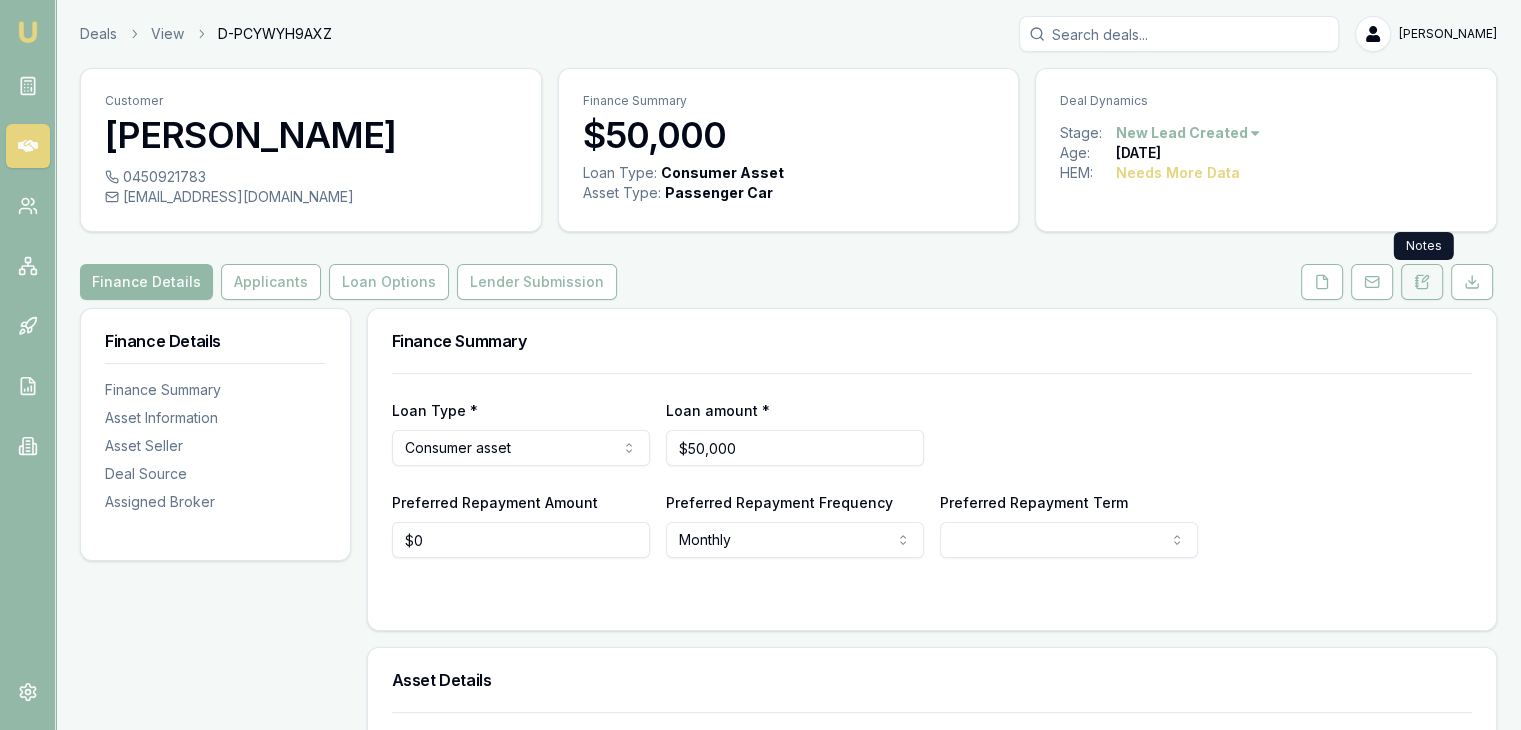 click 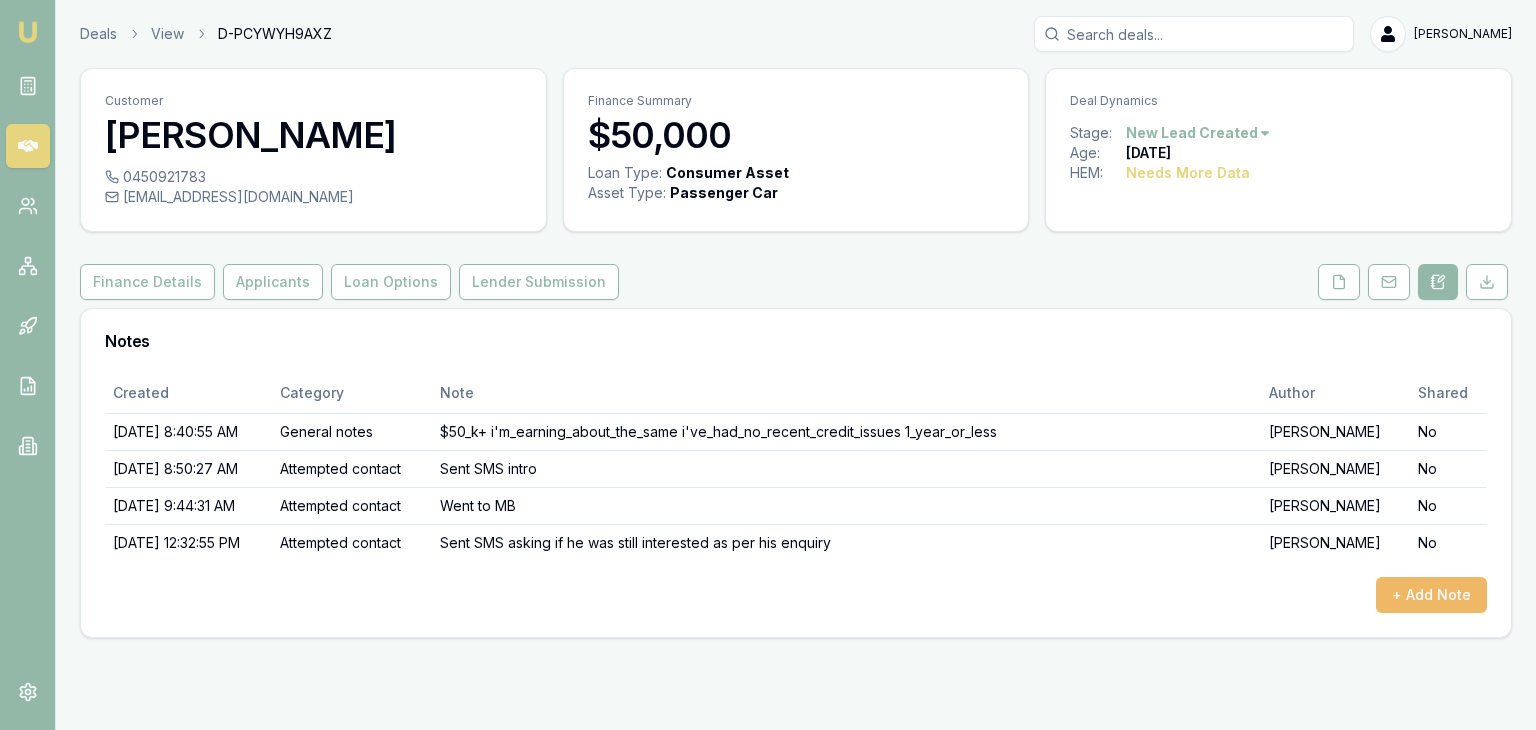 click on "+ Add Note" at bounding box center [1431, 595] 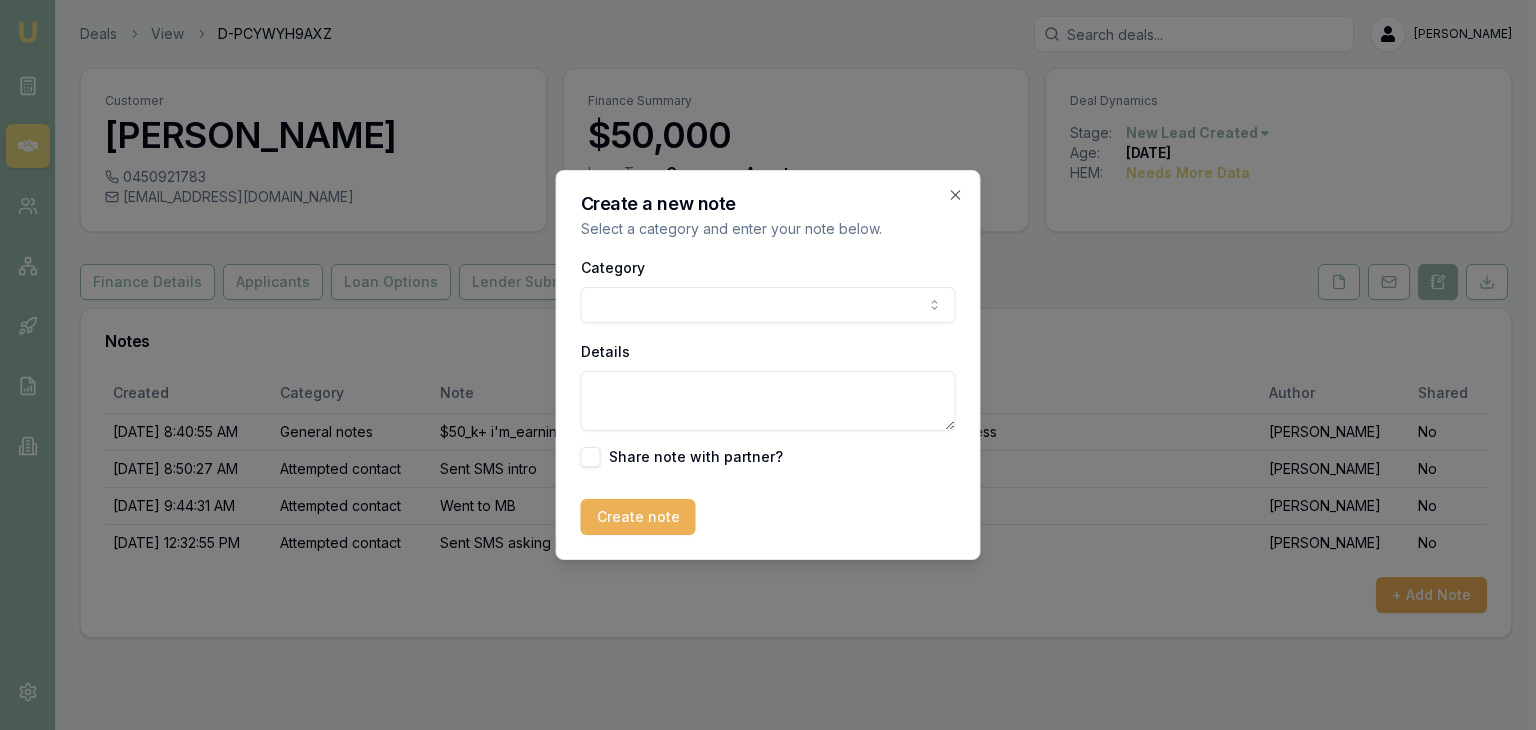 click on "Emu Broker Deals View D-PCYWYH9AXZ [PERSON_NAME] Toggle Menu Customer [PERSON_NAME] 0450921783 [EMAIL_ADDRESS][DOMAIN_NAME] Finance Summary $50,000 Loan Type: Consumer Asset Asset Type : Passenger Car Deal Dynamics Stage: New Lead Created Age: [DEMOGRAPHIC_DATA][DATE] HEM: Needs More Data Finance Details Applicants Loan Options Lender Submission Notes Created Category Note Author Shared [DATE] 8:40:55 AM General notes $50_k+
i'm_earning_about_the_same
i've_had_no_recent_credit_issues
1_year_or_less [PERSON_NAME] No [DATE] 8:50:27 AM Attempted contact Sent SMS intro [PERSON_NAME] No [DATE] 9:44:31 AM Attempted contact Went to MB [PERSON_NAME] No [DATE] 12:32:55 PM Attempted contact Sent SMS asking if he was still interested as per his enquiry [PERSON_NAME] No + Add Note Create a new note Select a category and enter your note below. Category  General notes Attempted contact Follow up reminder Initial discussion Client requirements Loan options update Income or expense update Approval update Settlement update" at bounding box center [768, 365] 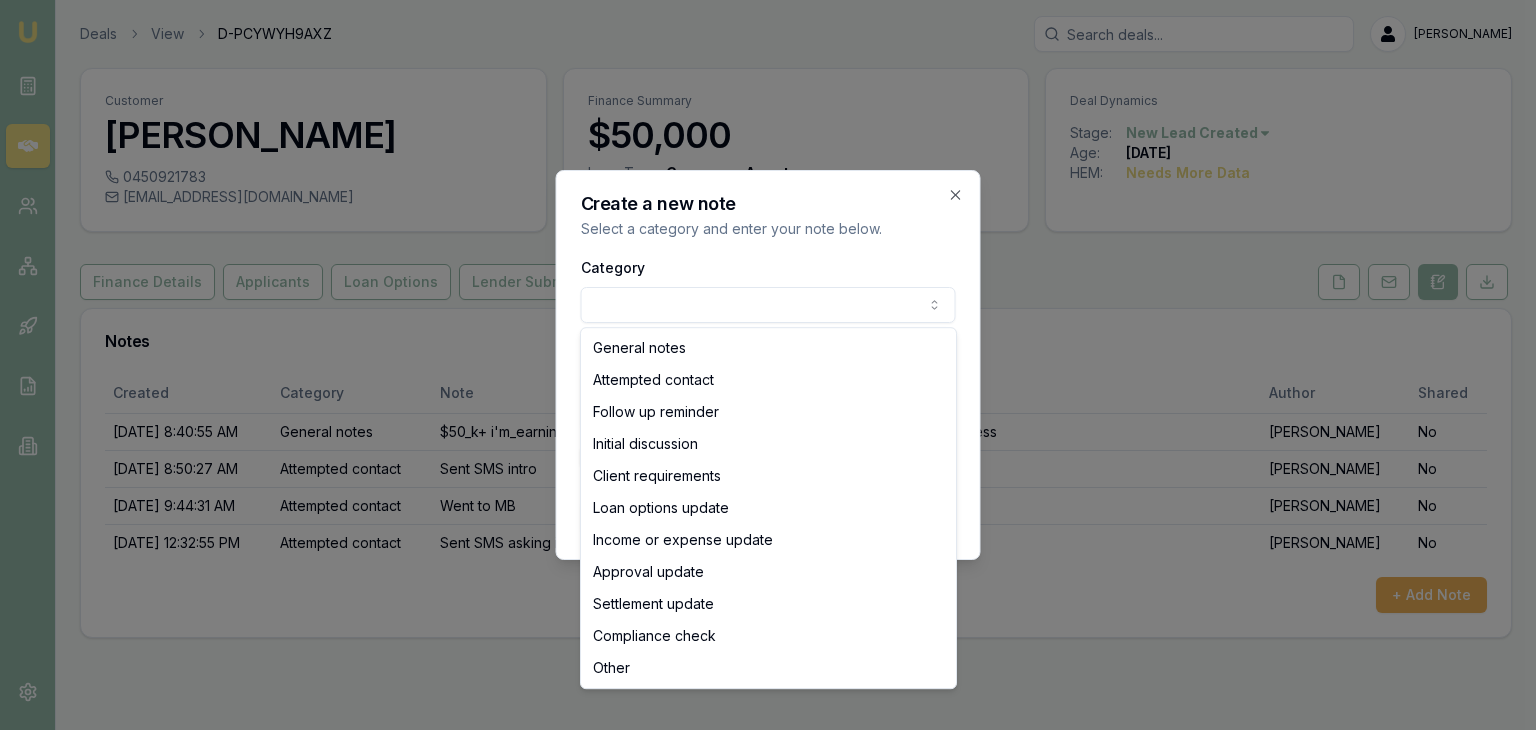 select on "ATTEMPTED_CONTACT" 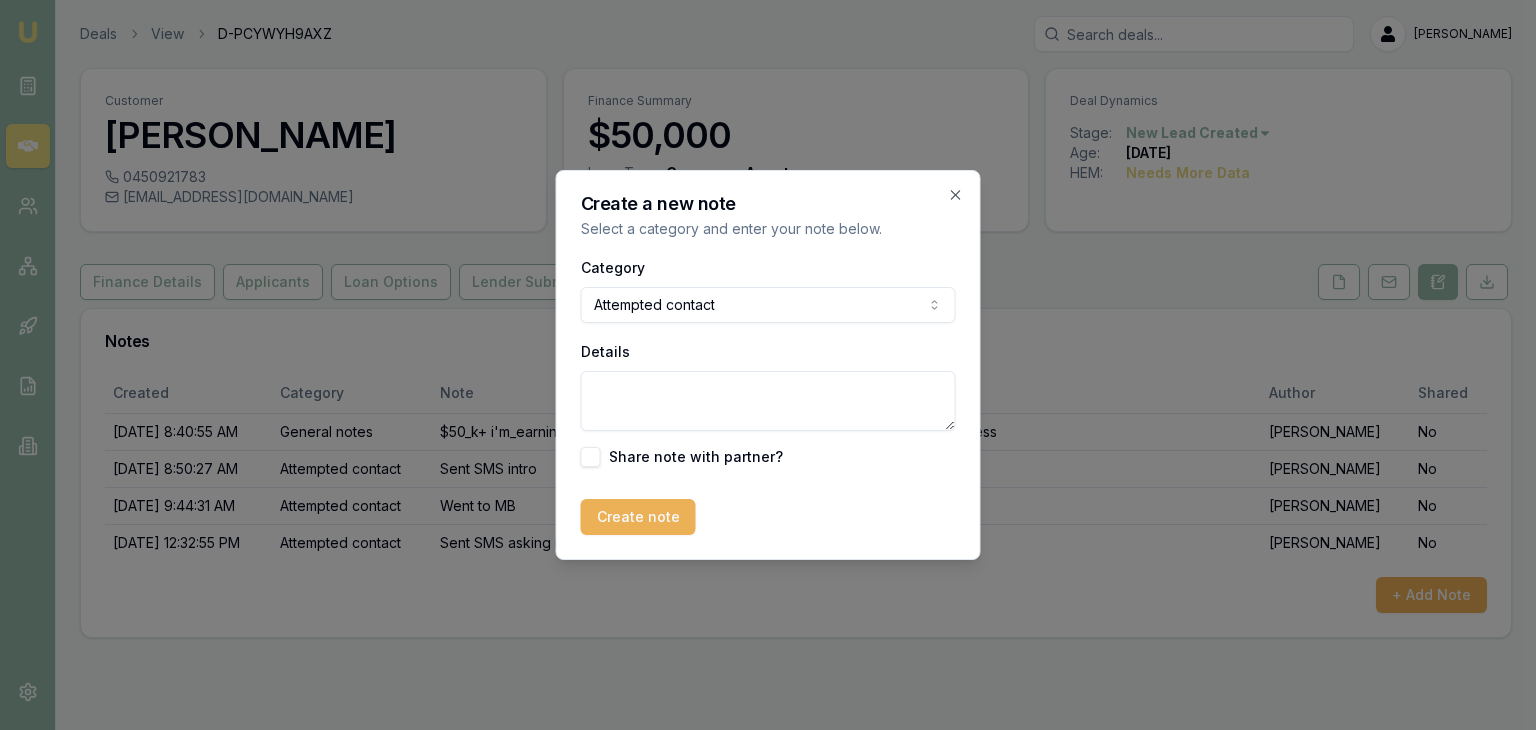 click on "Details" at bounding box center [768, 401] 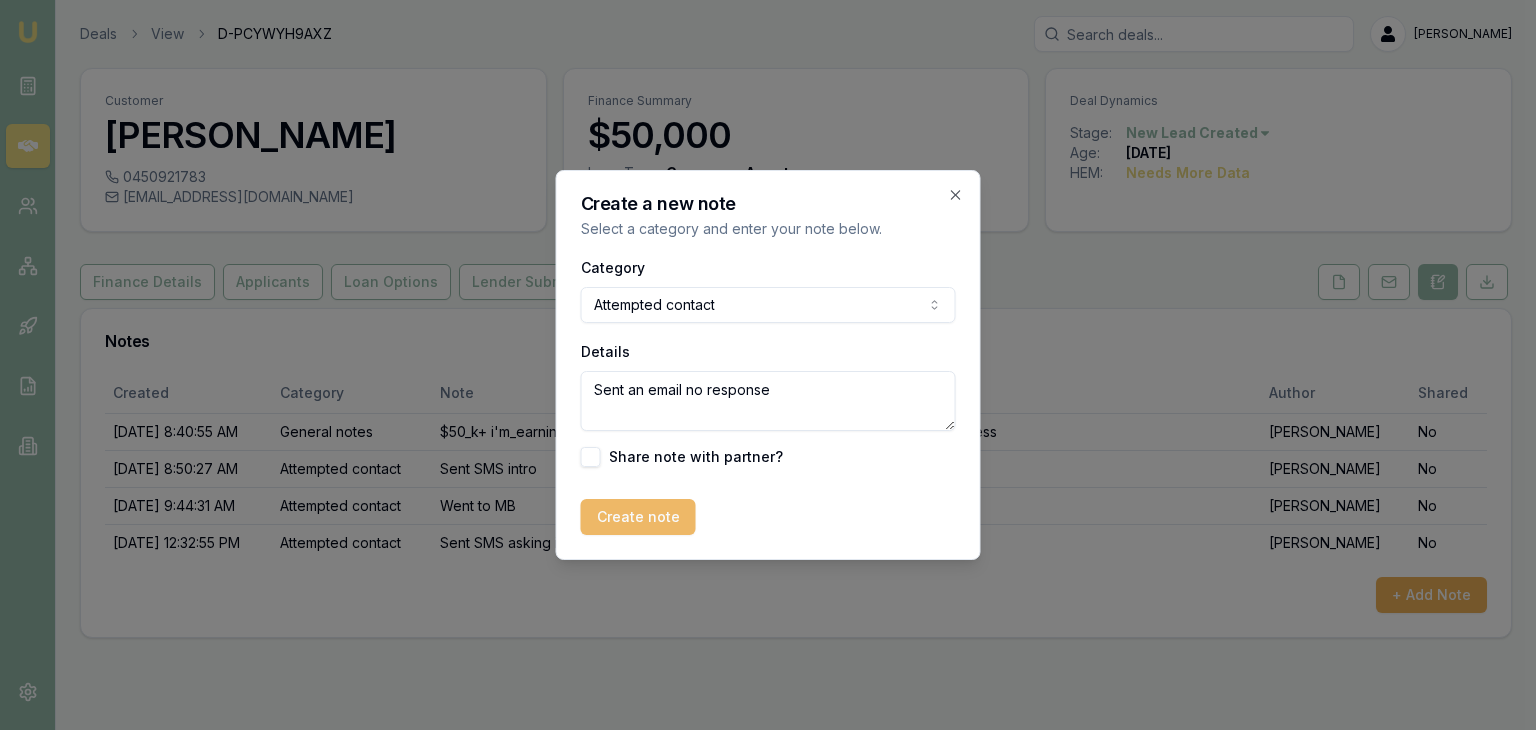 type on "Sent an email no response" 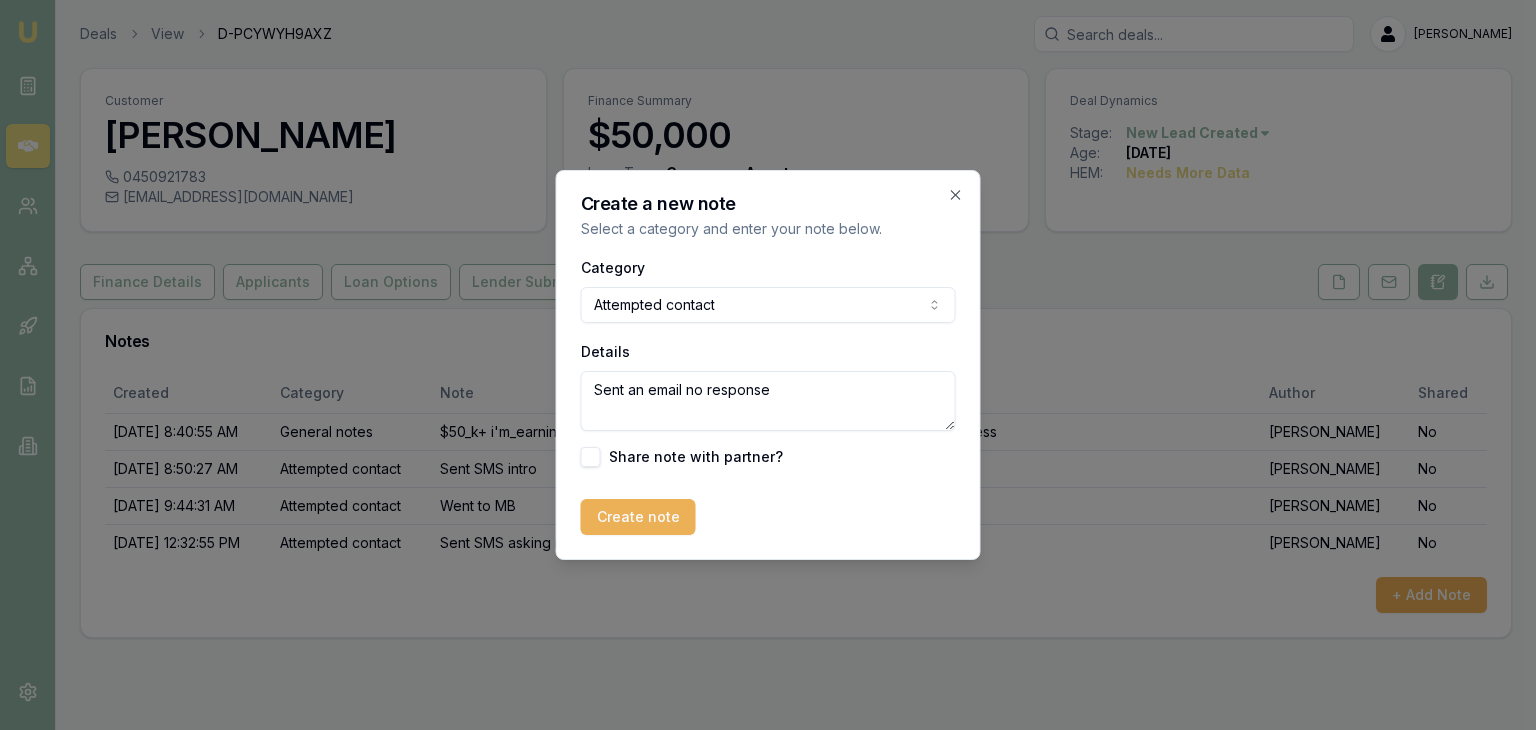 click on "Create note" at bounding box center [638, 517] 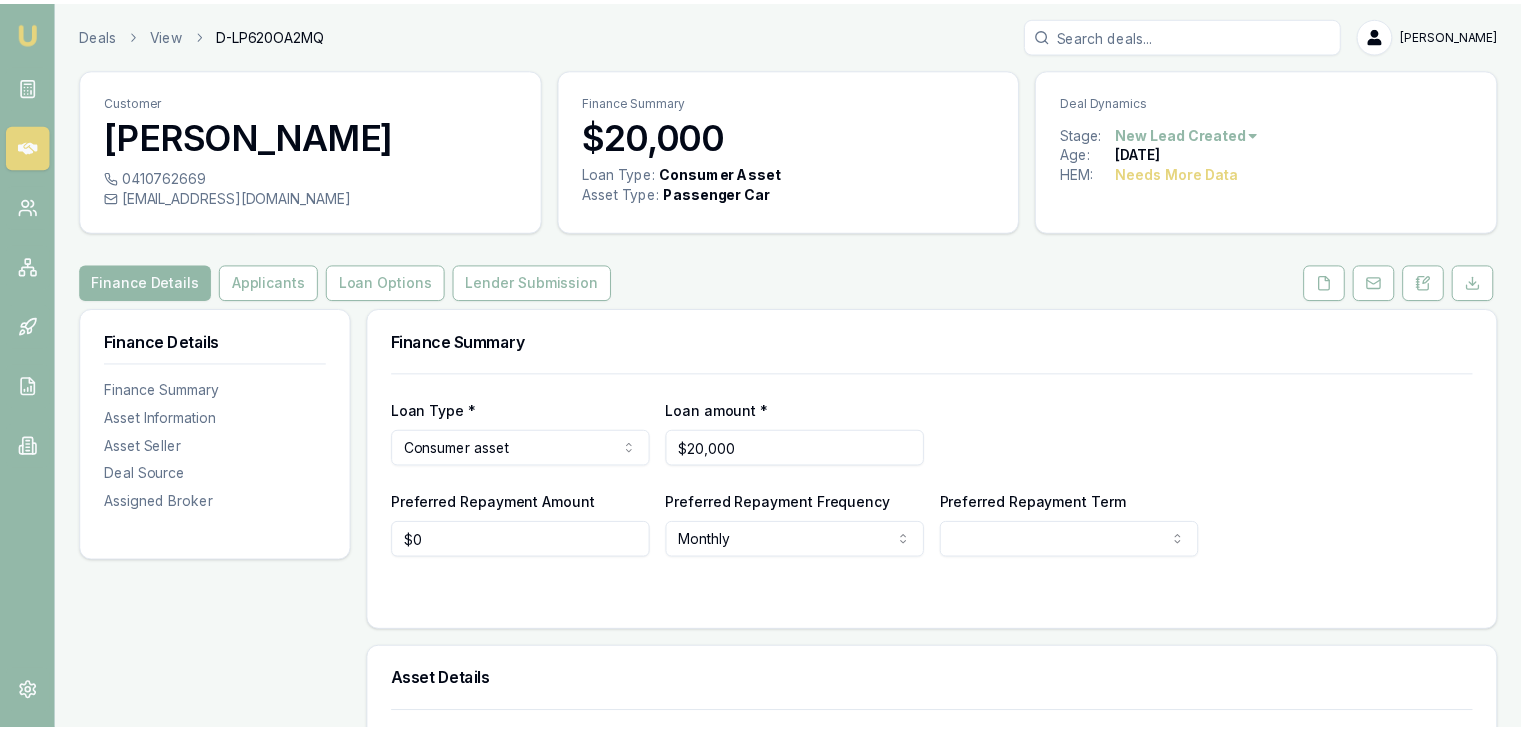 scroll, scrollTop: 0, scrollLeft: 0, axis: both 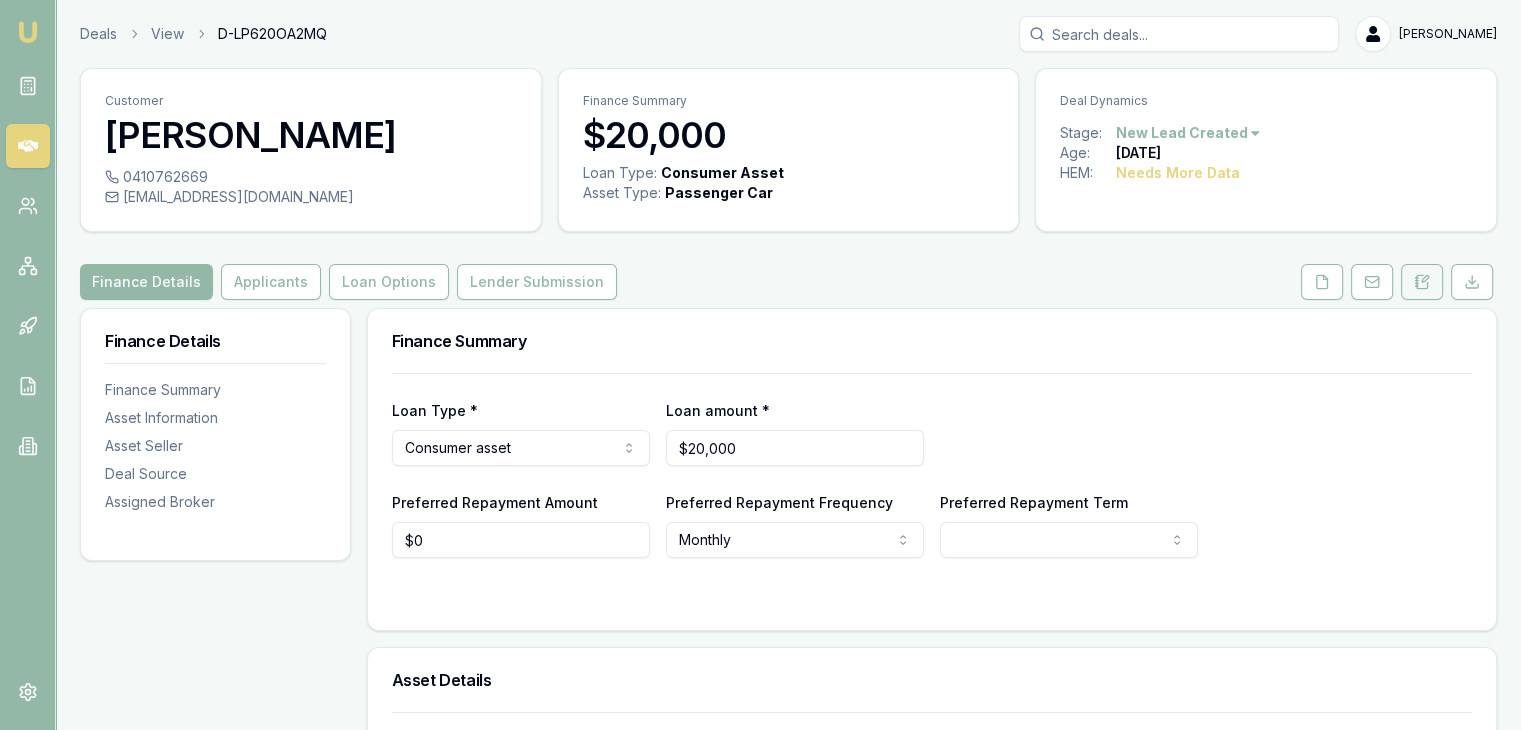 click 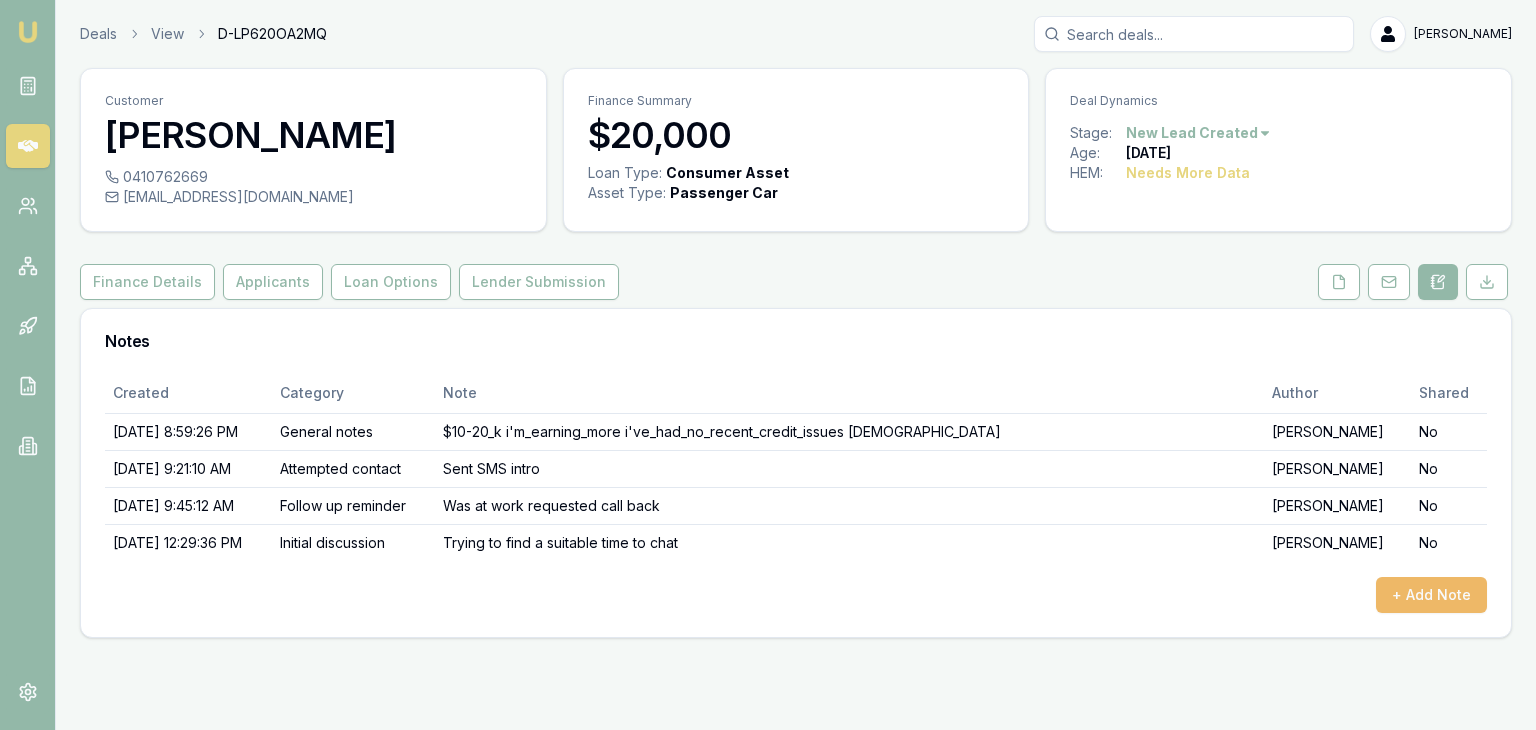 click on "+ Add Note" at bounding box center (1431, 595) 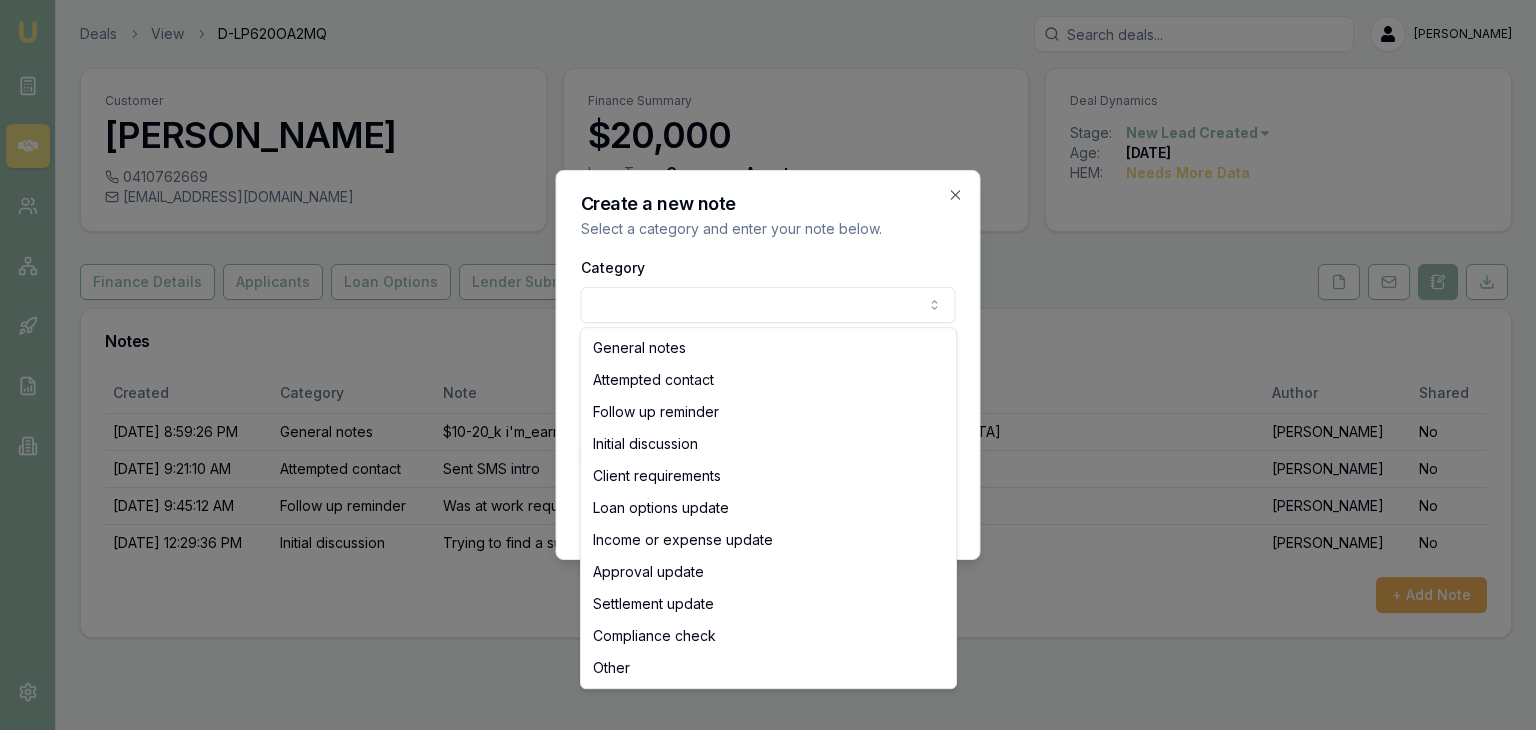 click on "Emu Broker Deals View D-LP620OA2MQ Baron Ketterman Toggle Menu Customer Ayman Naiem 0410762669 aymanragheb@gmail.com Finance Summary $20,000 Loan Type: Consumer Asset Asset Type : Passenger Car Deal Dynamics Stage: New Lead Created Age: 10 days ago HEM: Needs More Data Finance Details Applicants Loan Options Lender Submission Notes Created Category Note Author Shared 7/14/2025, 8:59:26 PM General notes $10-20_k
i'm_earning_more
i've_had_no_recent_credit_issues
4_years_old Matt Leeburn No 7/15/2025, 9:21:10 AM Attempted contact Sent SMS intro Baron Ketterman No 7/17/2025, 9:45:12 AM Follow up reminder Was at work requested call back Baron Ketterman No 7/21/2025, 12:29:36 PM Initial discussion Trying to find a suitable time to chat Baron Ketterman No + Add Note Create a new note Select a category and enter your note below. Category  General notes Attempted contact Follow up reminder Initial discussion Client requirements Loan options update Income or expense update Approval update Settlement update Other" at bounding box center [768, 365] 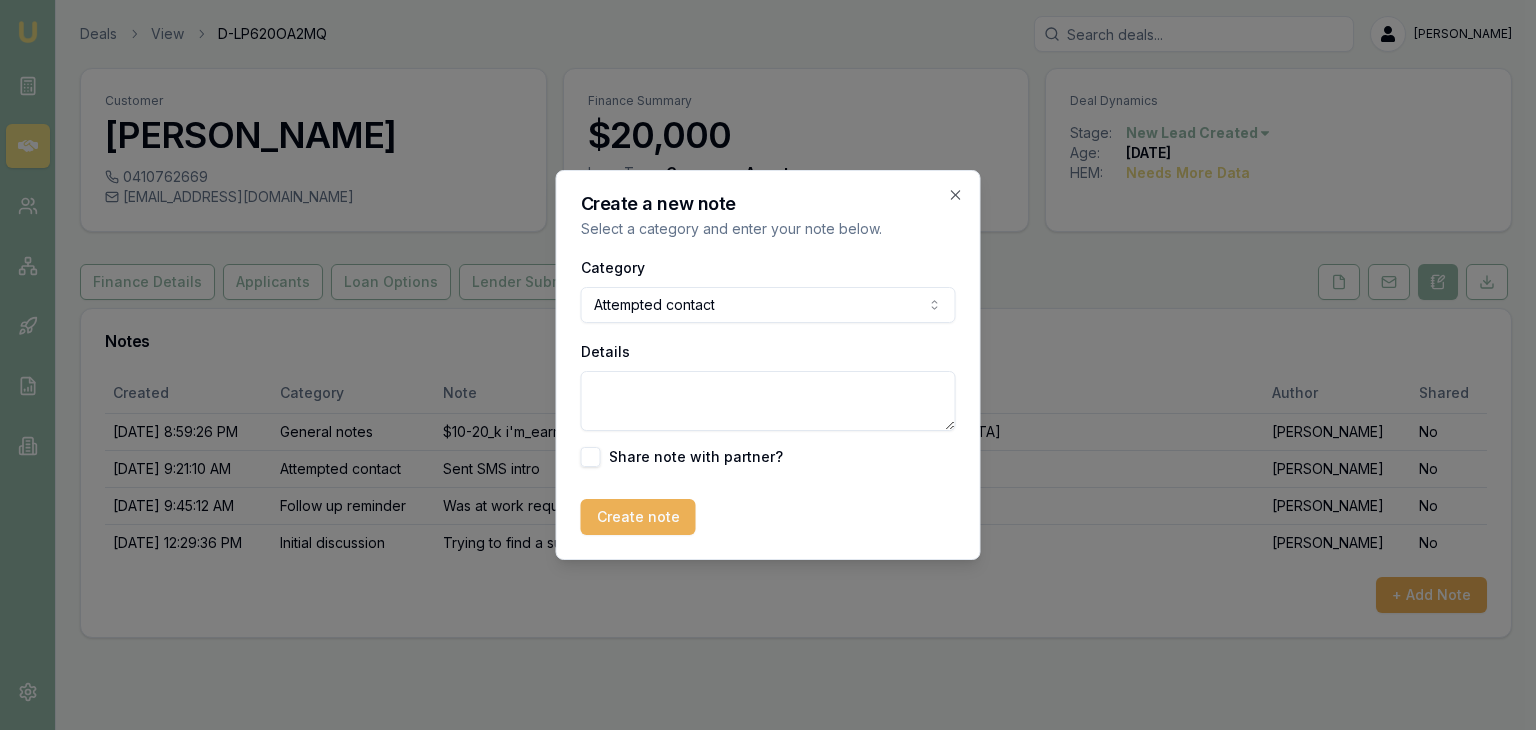 click on "Details" at bounding box center (768, 401) 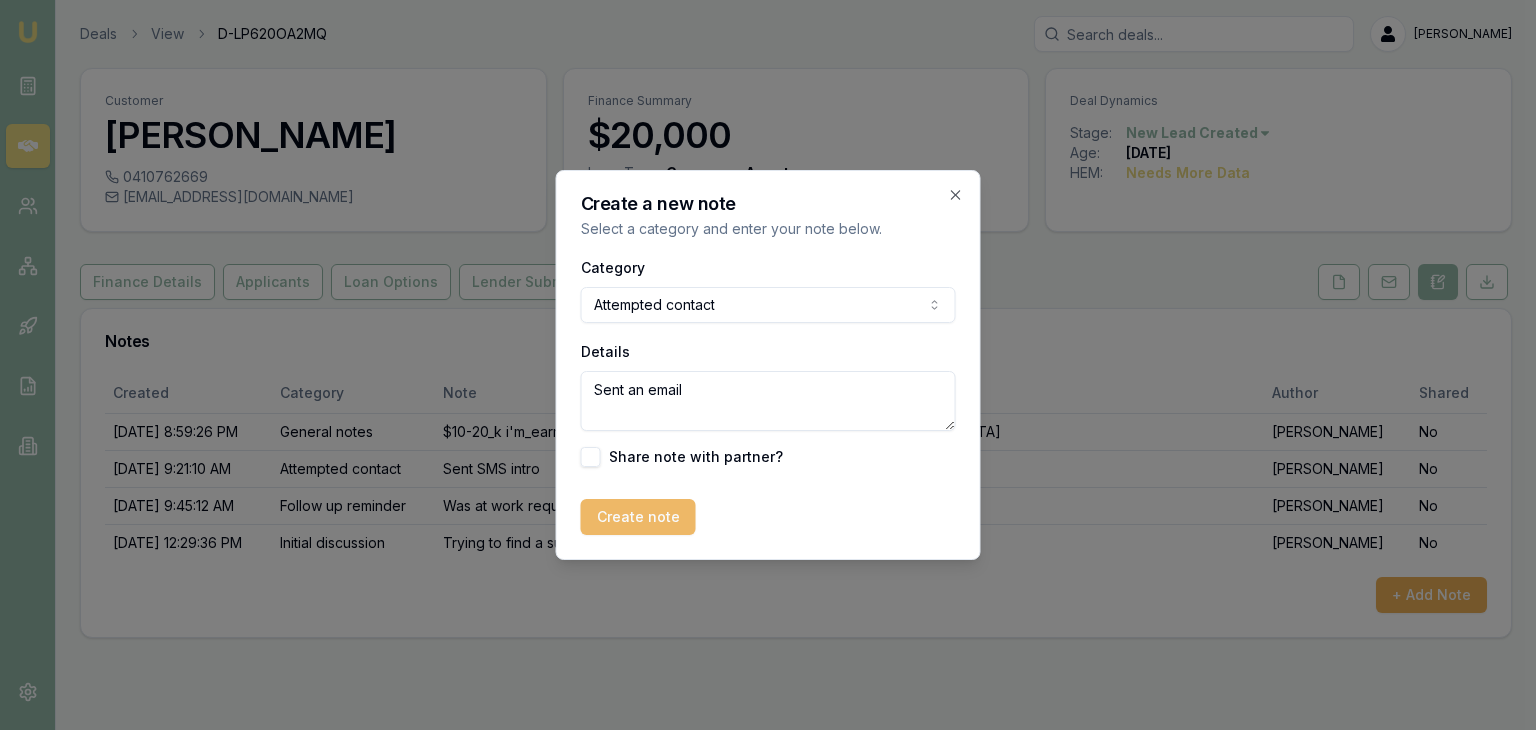 type on "Sent an email" 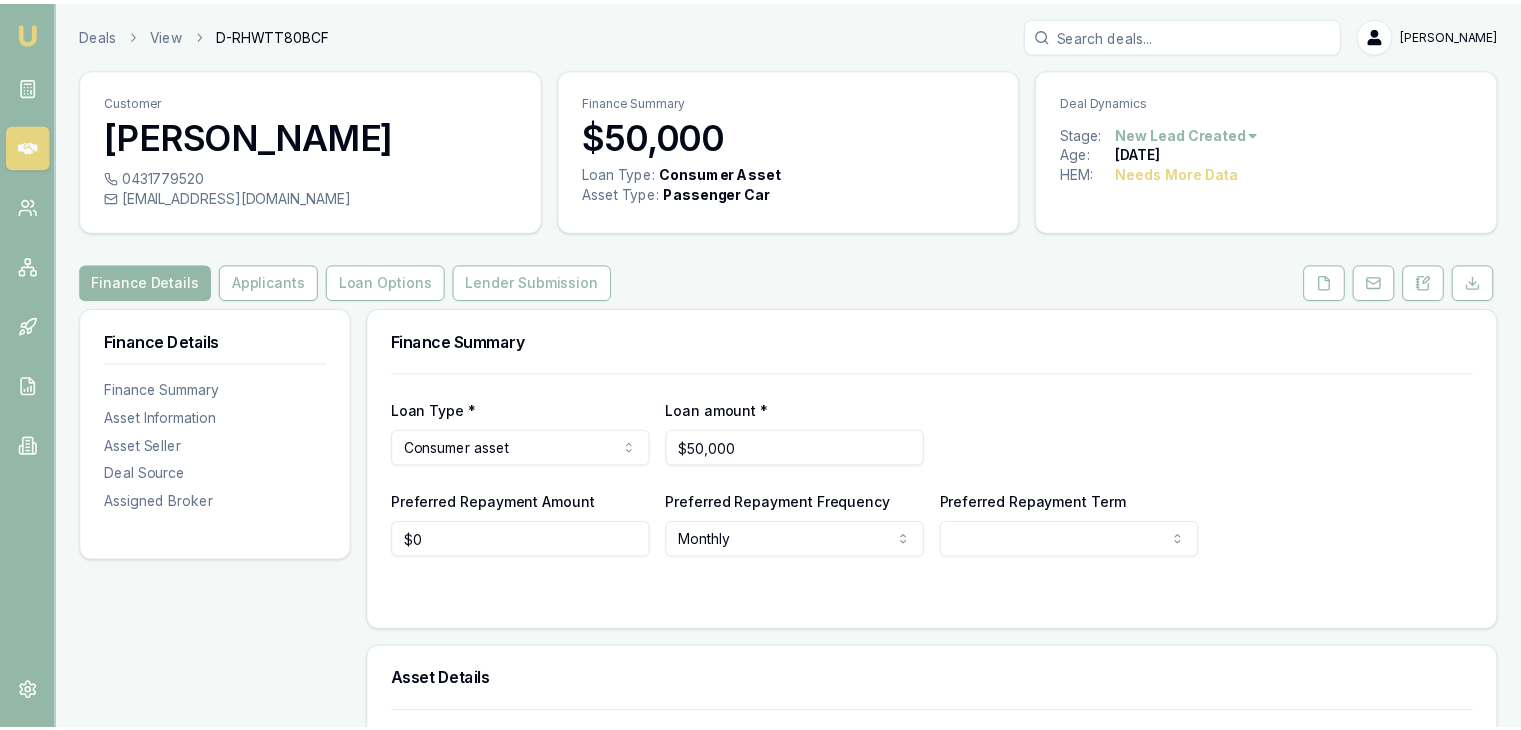 scroll, scrollTop: 0, scrollLeft: 0, axis: both 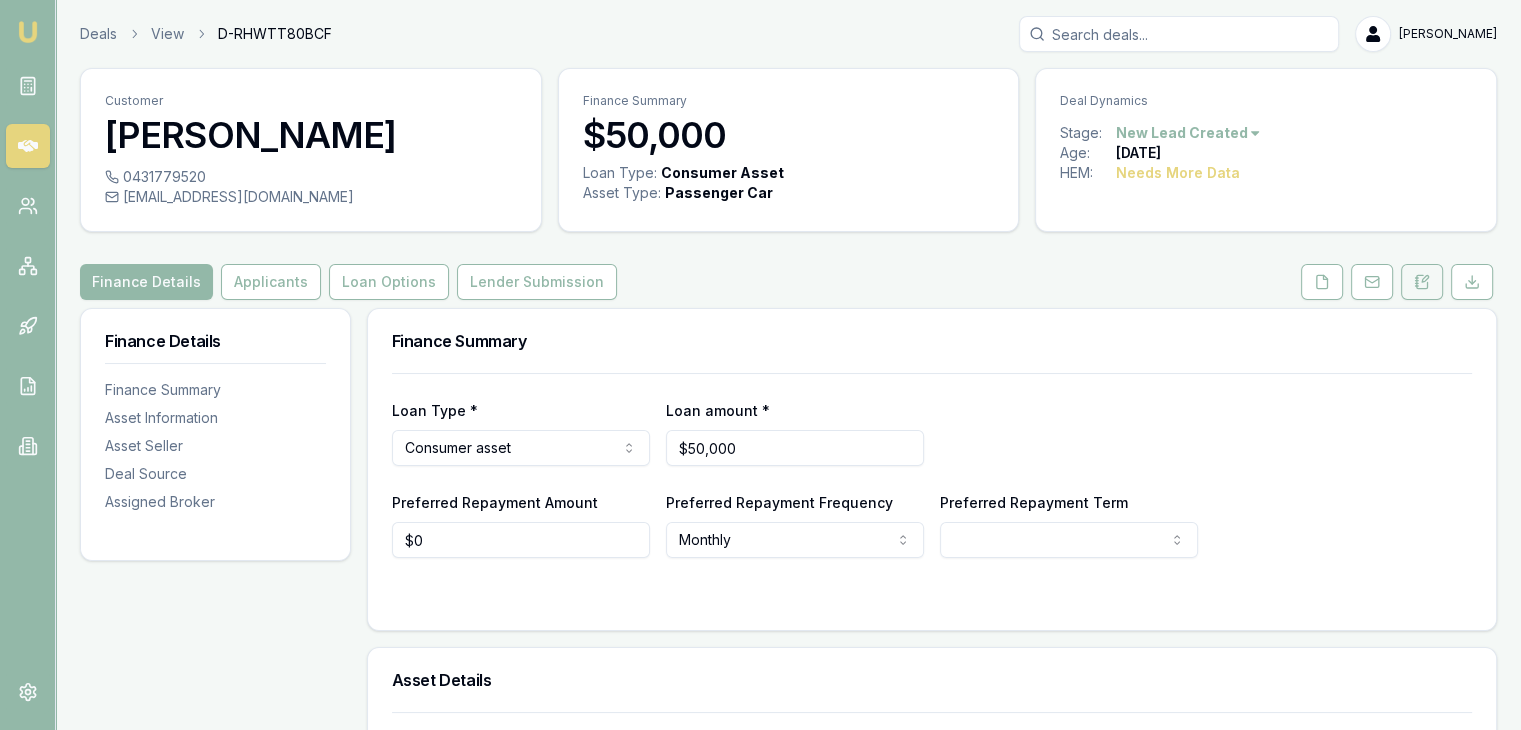 click 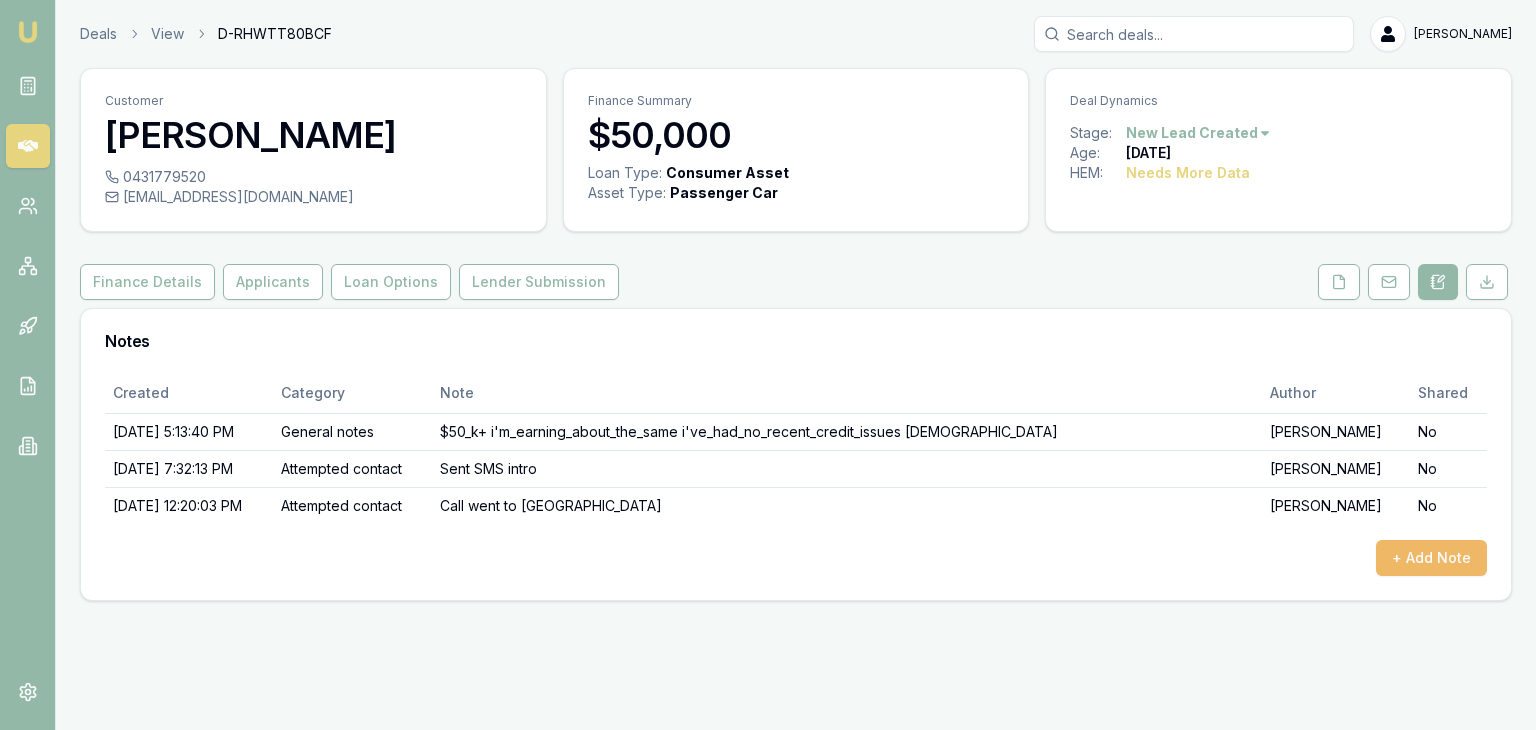 click on "+ Add Note" at bounding box center [1431, 558] 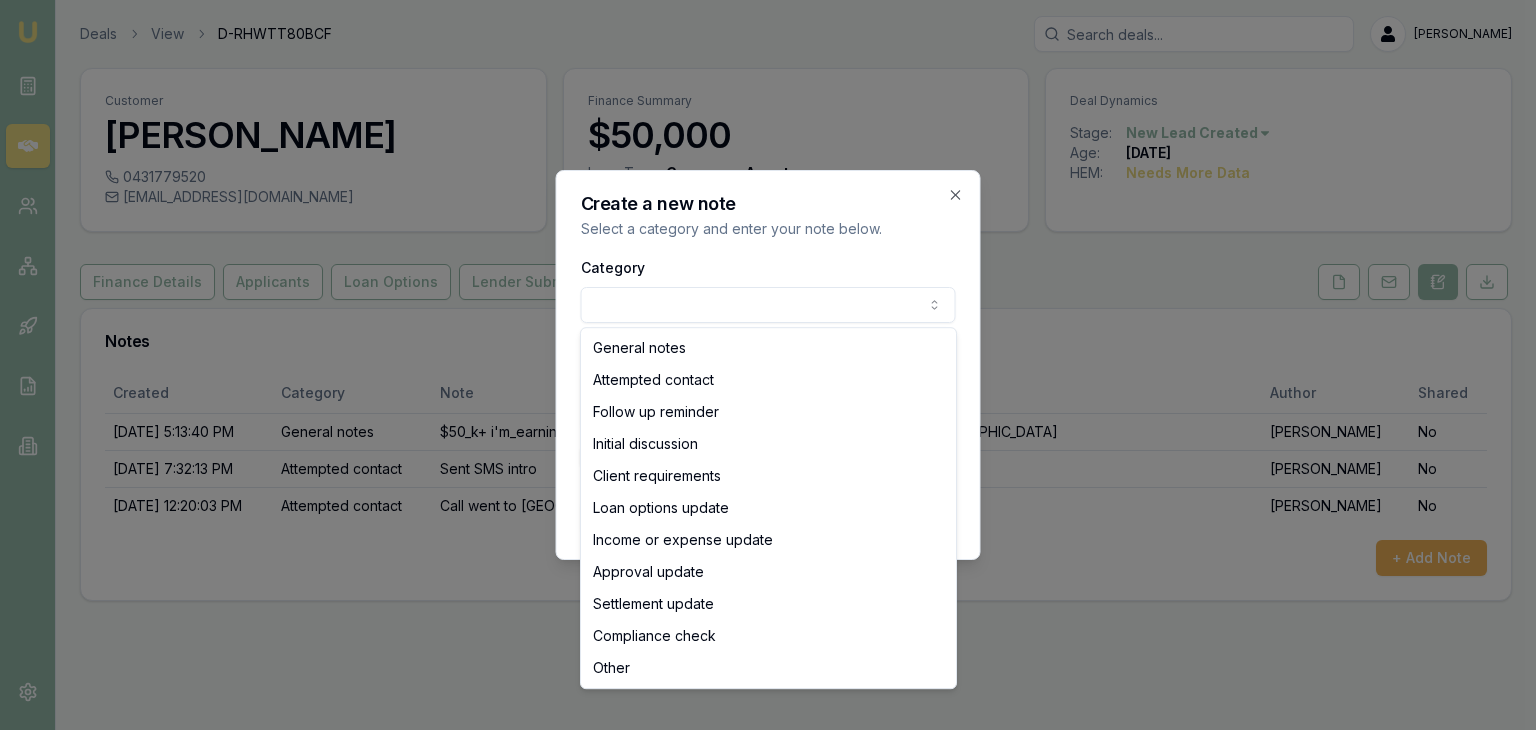 click on "Emu Broker Deals View D-RHWTT80BCF Baron Ketterman Toggle Menu Customer James Awuol Makuei 0431779520 jmakuei@live.com.au Finance Summary $50,000 Loan Type: Consumer Asset Asset Type : Passenger Car Deal Dynamics Stage: New Lead Created Age: 13 days ago HEM: Needs More Data Finance Details Applicants Loan Options Lender Submission Notes Created Category Note Author Shared 7/11/2025, 5:13:40 PM General notes $50_k+
i'm_earning_about_the_same
i've_had_no_recent_credit_issues
2_years_old Matt Leeburn No 7/11/2025, 7:32:13 PM Attempted contact Sent SMS intro Baron Ketterman No 7/21/2025, 12:20:03 PM Attempted contact Call went to MB Baron Ketterman No + Add Note Create a new note Select a category and enter your note below. Category  General notes Attempted contact Follow up reminder Initial discussion Client requirements Loan options update Income or expense update Approval update Settlement update Compliance check Other Details  Share note with partner? Create note Close General notes Attempted contact" at bounding box center [768, 365] 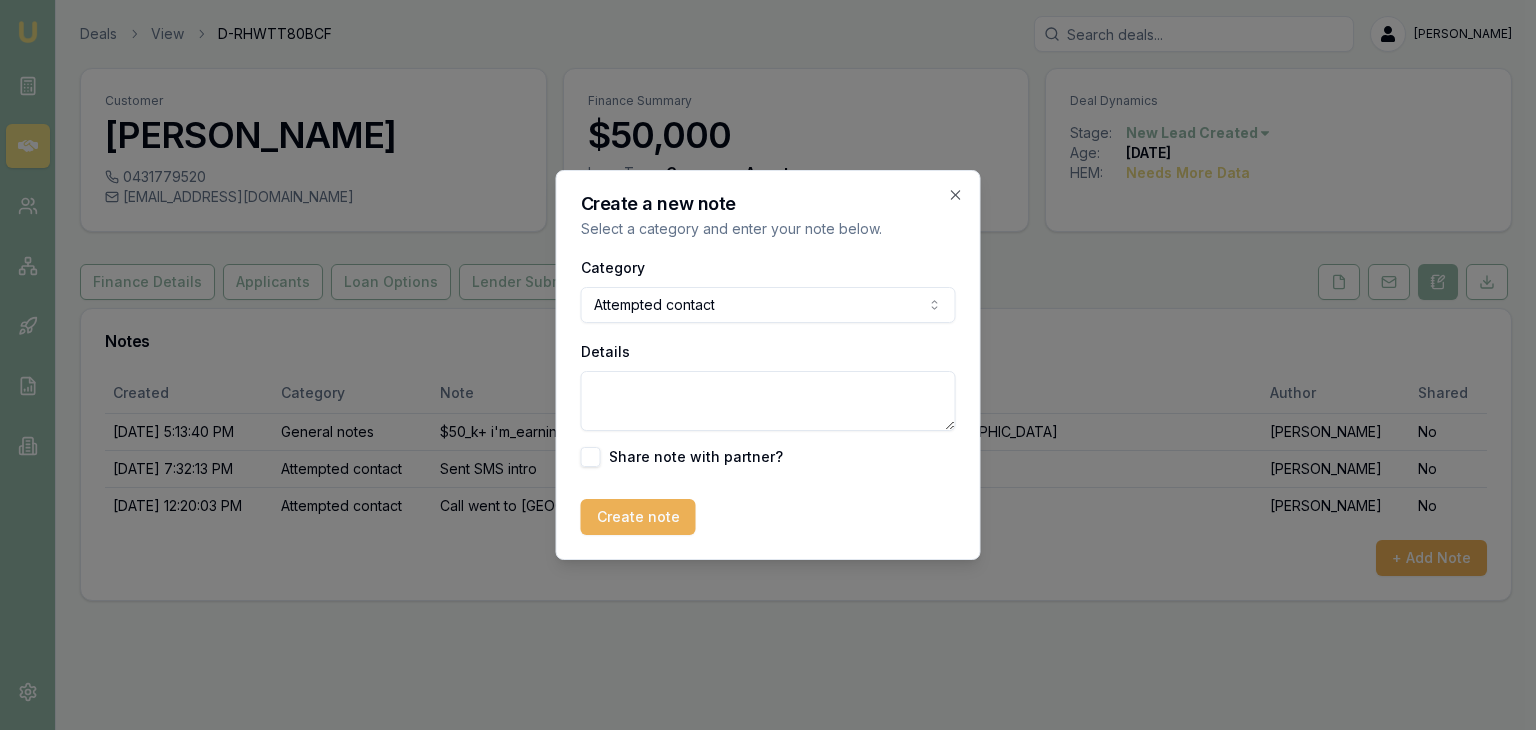 click on "Details" at bounding box center [768, 401] 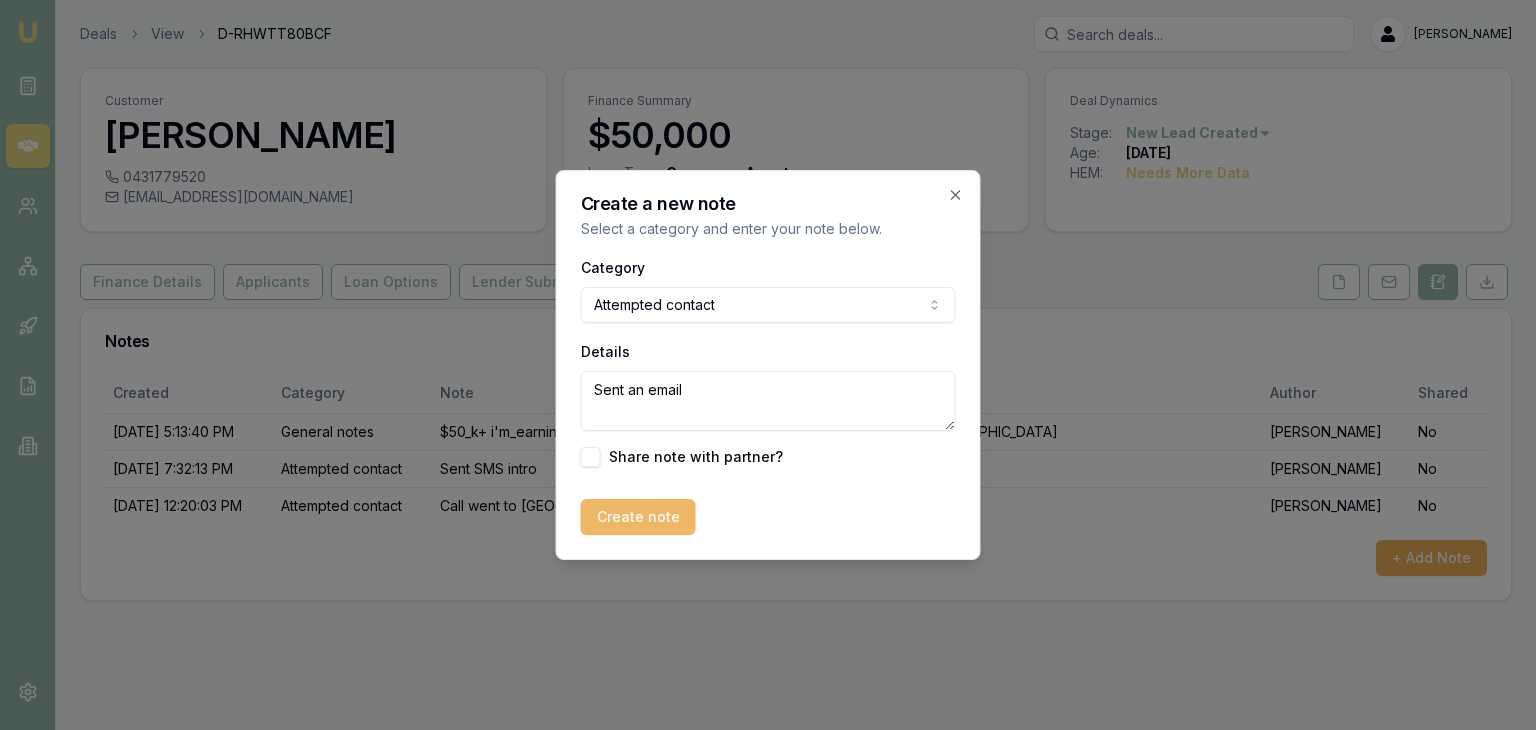 type on "Sent an email" 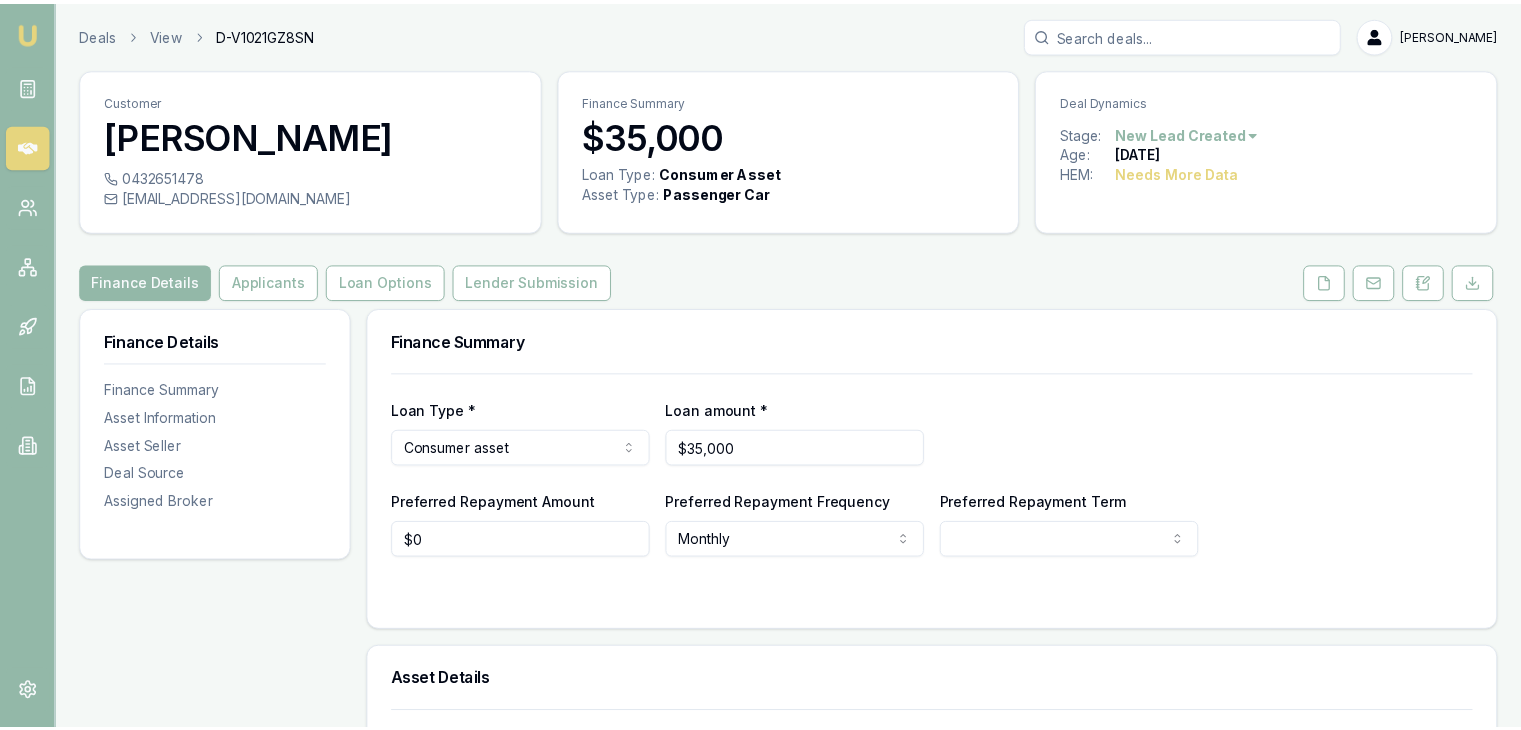 scroll, scrollTop: 0, scrollLeft: 0, axis: both 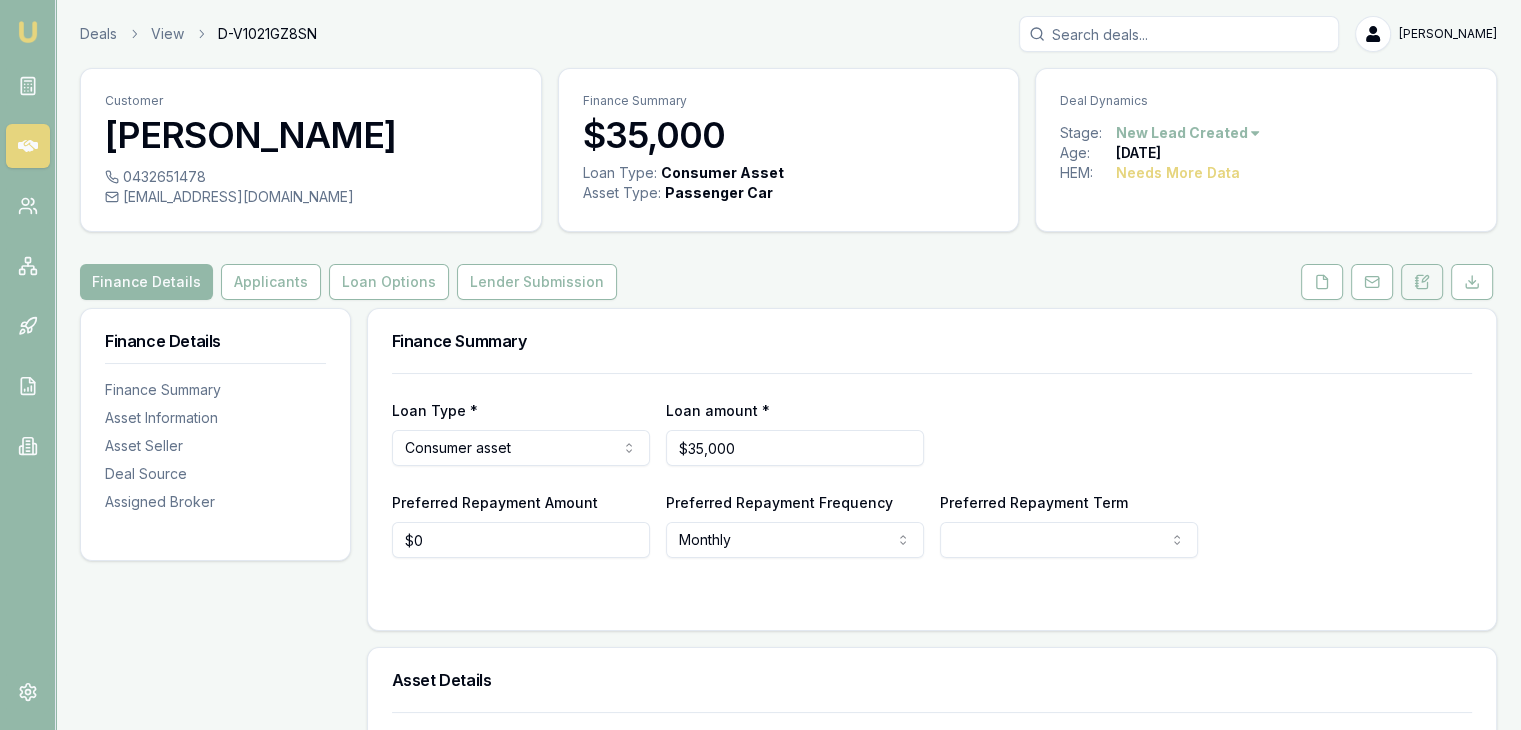 click 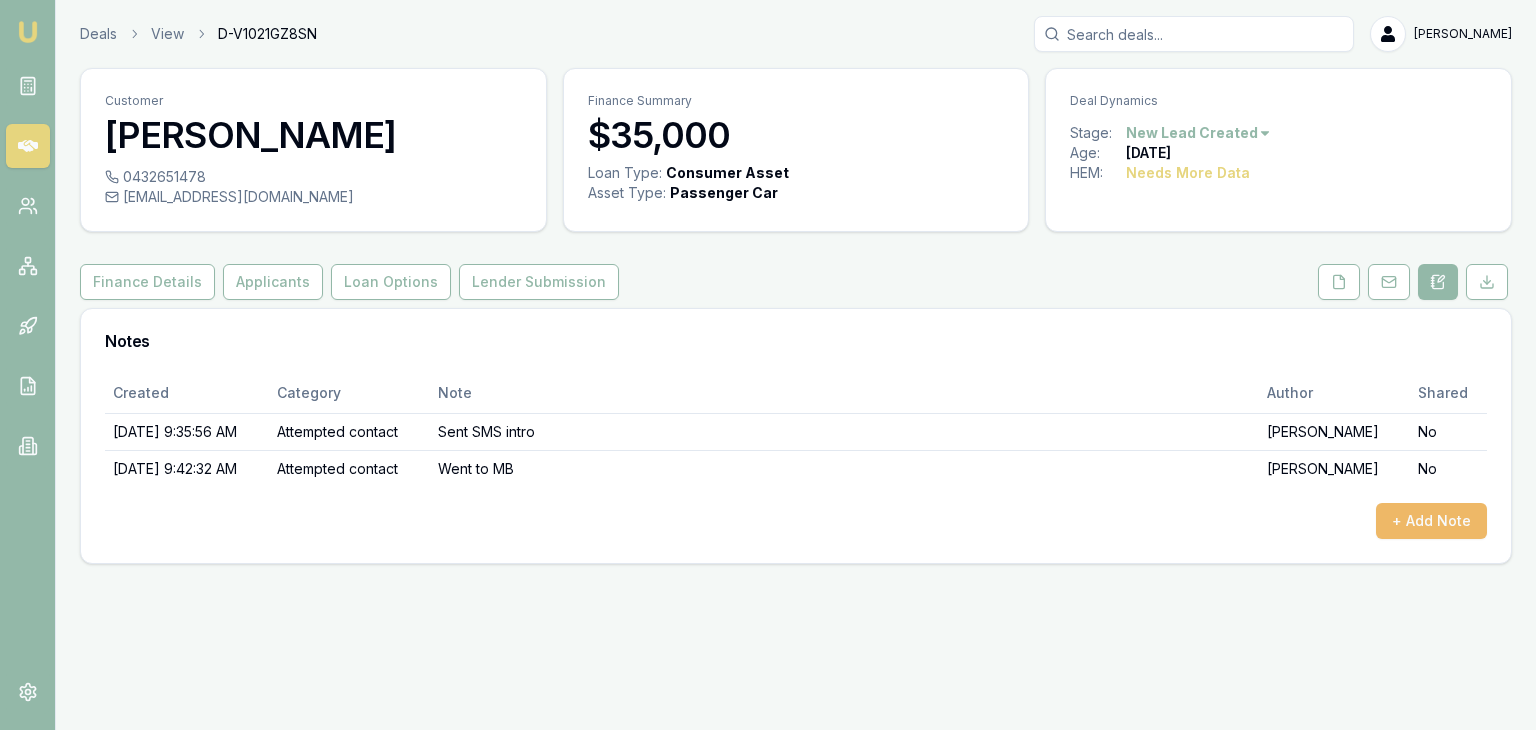 click on "+ Add Note" at bounding box center [1431, 521] 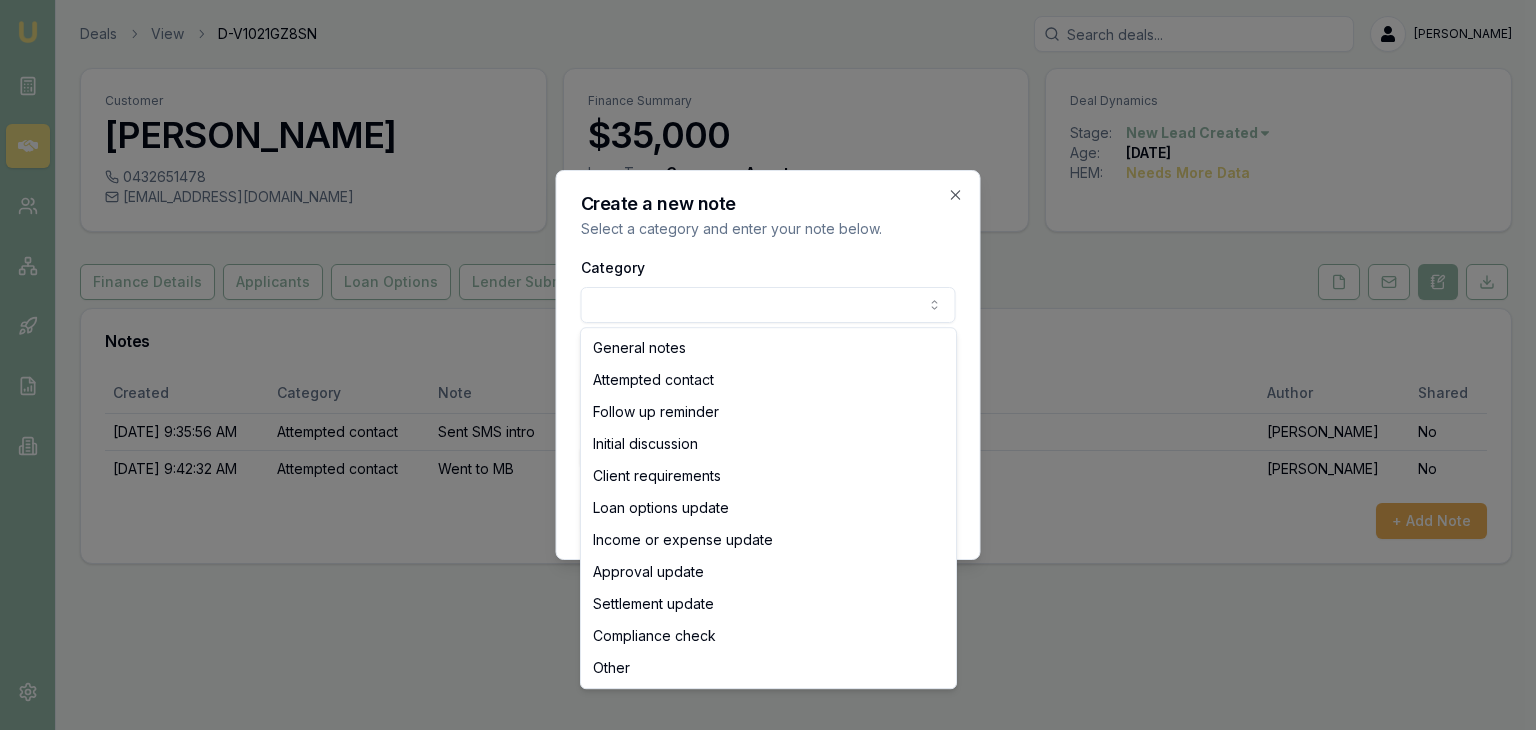 click on "Emu Broker Deals View D-V1021GZ8SN [PERSON_NAME] Toggle Menu Customer [PERSON_NAME] 0432651478 [EMAIL_ADDRESS][DOMAIN_NAME] Finance Summary $35,000 Loan Type: Consumer Asset Asset Type : Passenger Car Deal Dynamics Stage: New Lead Created Age: [DEMOGRAPHIC_DATA][DATE] HEM: Needs More Data Finance Details Applicants Loan Options Lender Submission Notes Created Category Note Author Shared [DATE] 9:35:56 AM Attempted contact Sent SMS intro [PERSON_NAME] No [DATE] 9:42:32 AM Attempted contact Went to MB [PERSON_NAME] No + Add Note Create a new note Select a category and enter your note below. Category  General notes Attempted contact Follow up reminder Initial discussion Client requirements Loan options update Income or expense update Approval update Settlement update Compliance check Other Details  Share note with partner? Create note Close General notes Attempted contact Follow up reminder Initial discussion Client requirements Loan options update Income or expense update Approval update Settlement update Other" at bounding box center (768, 365) 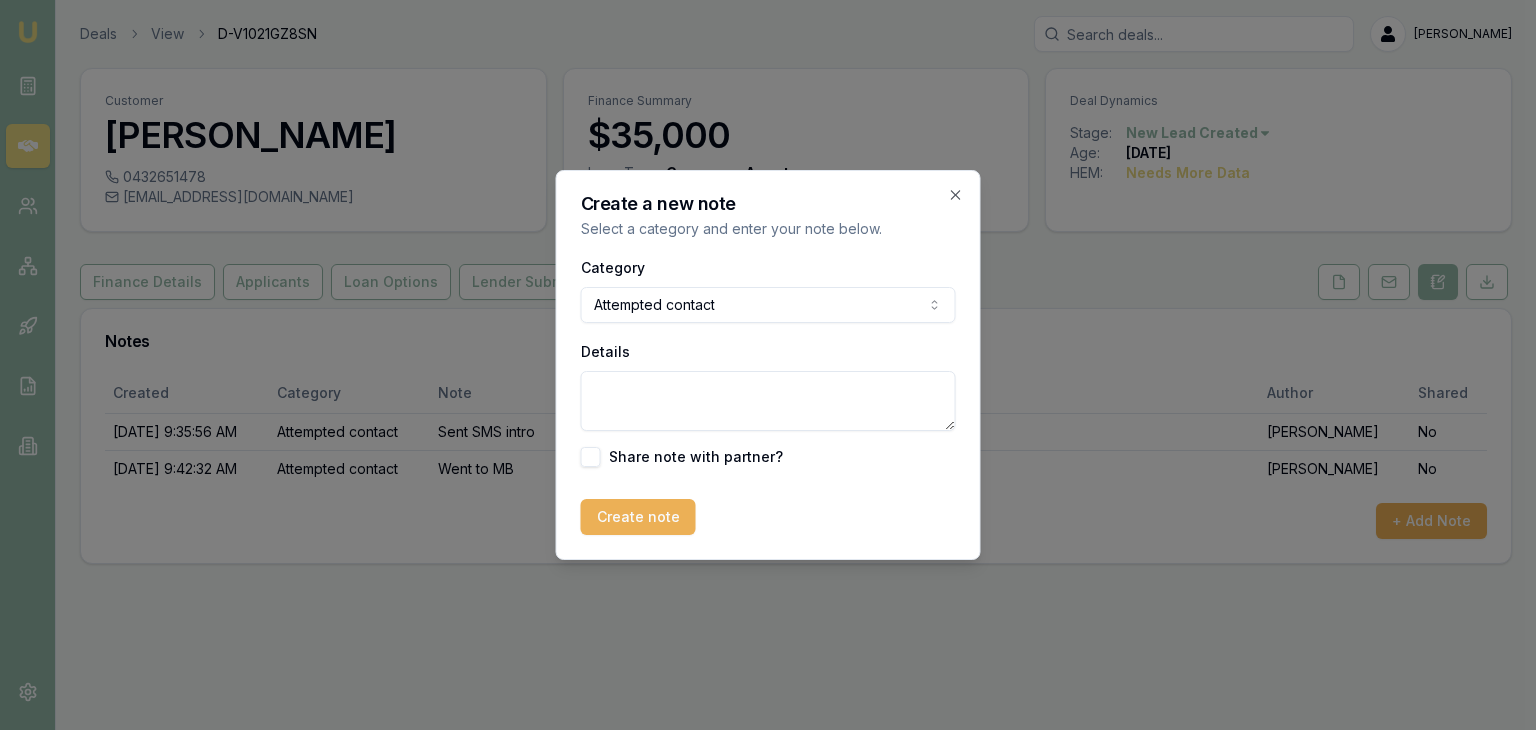 click on "Details" at bounding box center [768, 401] 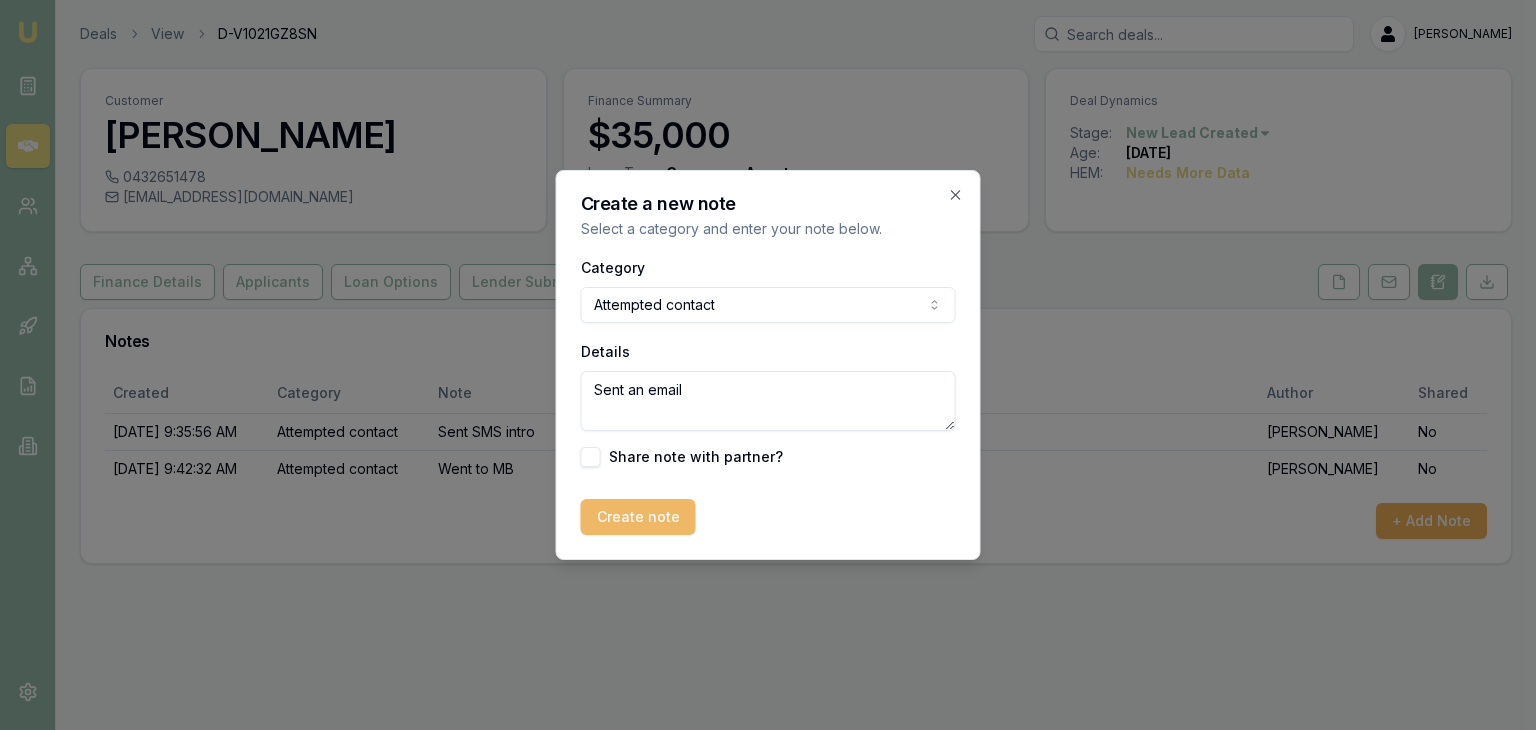 type on "Sent an email" 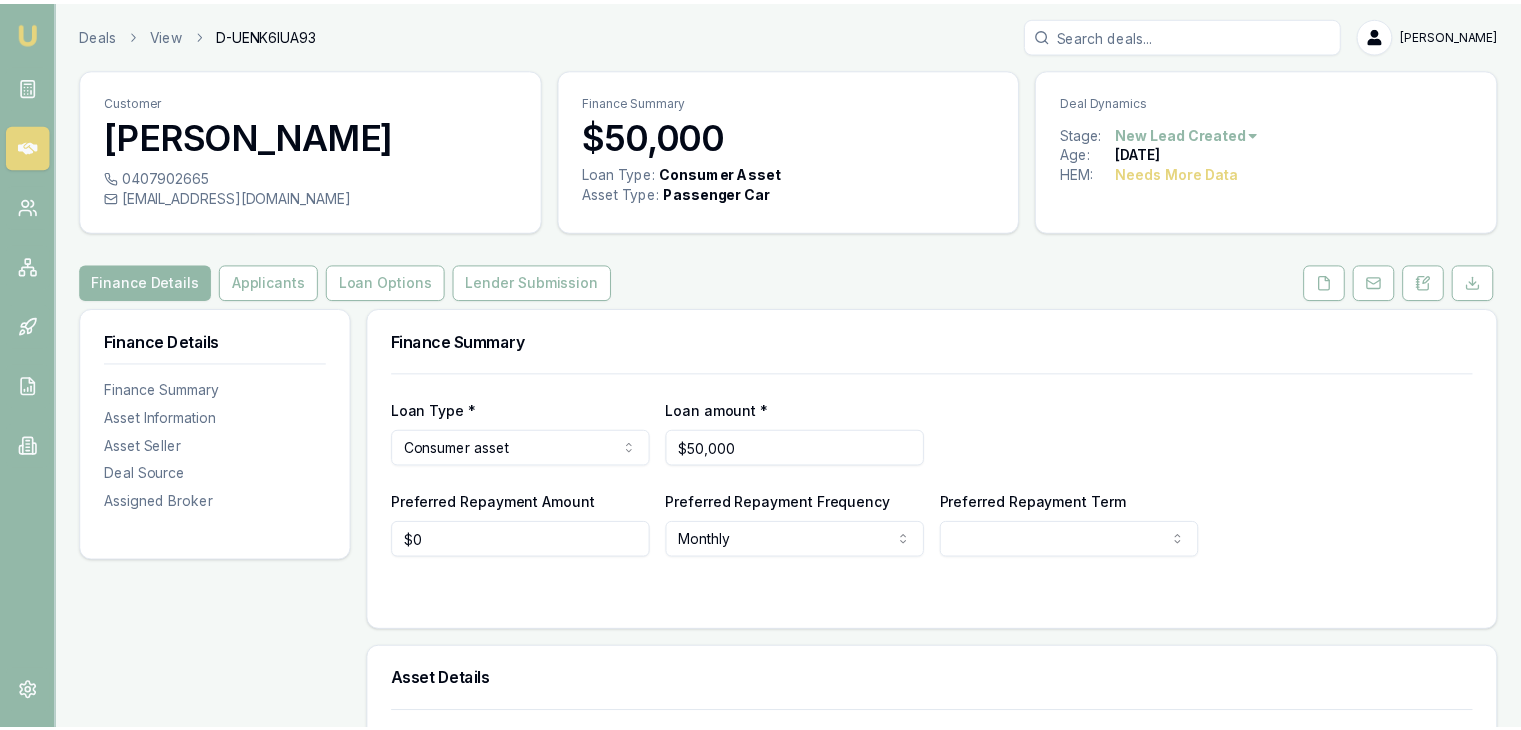 scroll, scrollTop: 0, scrollLeft: 0, axis: both 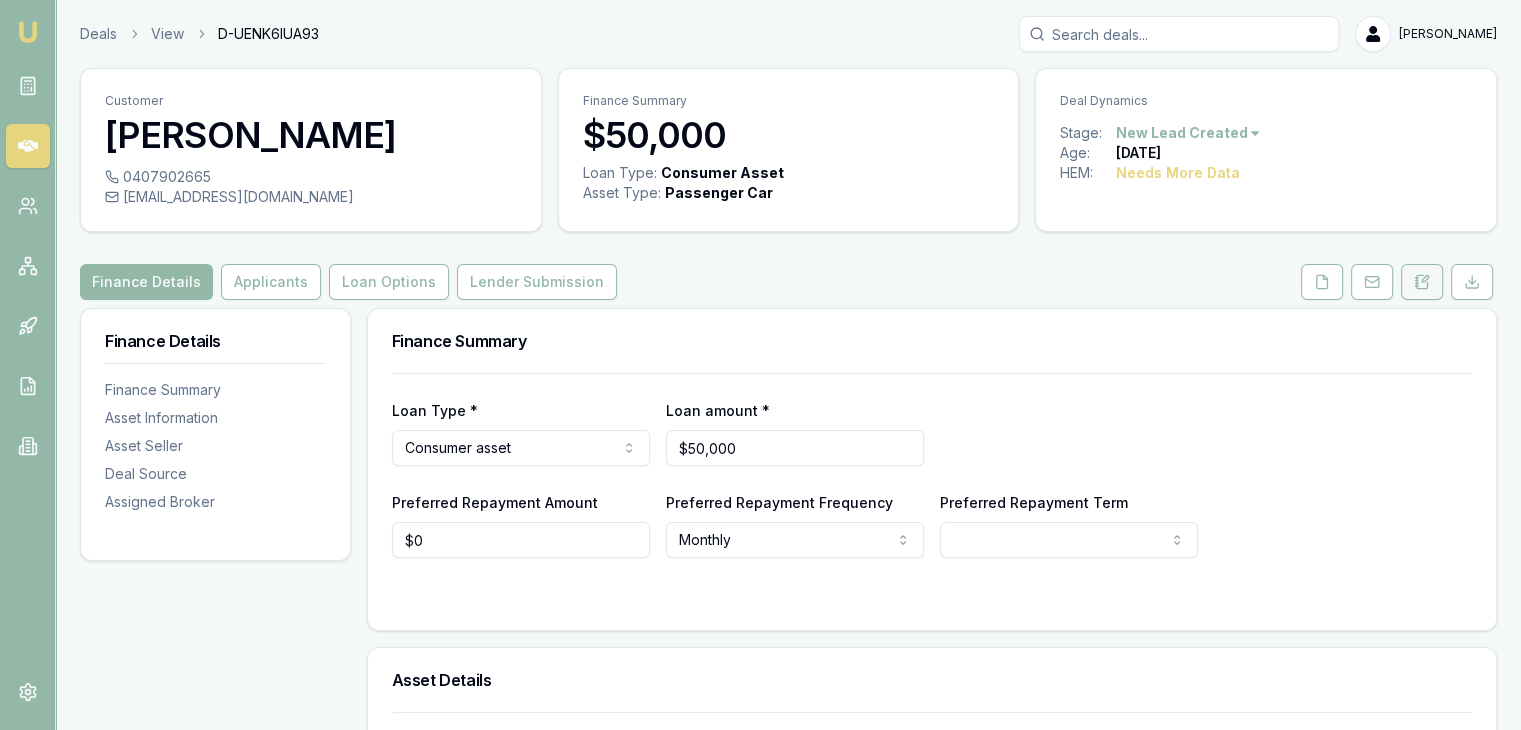 click 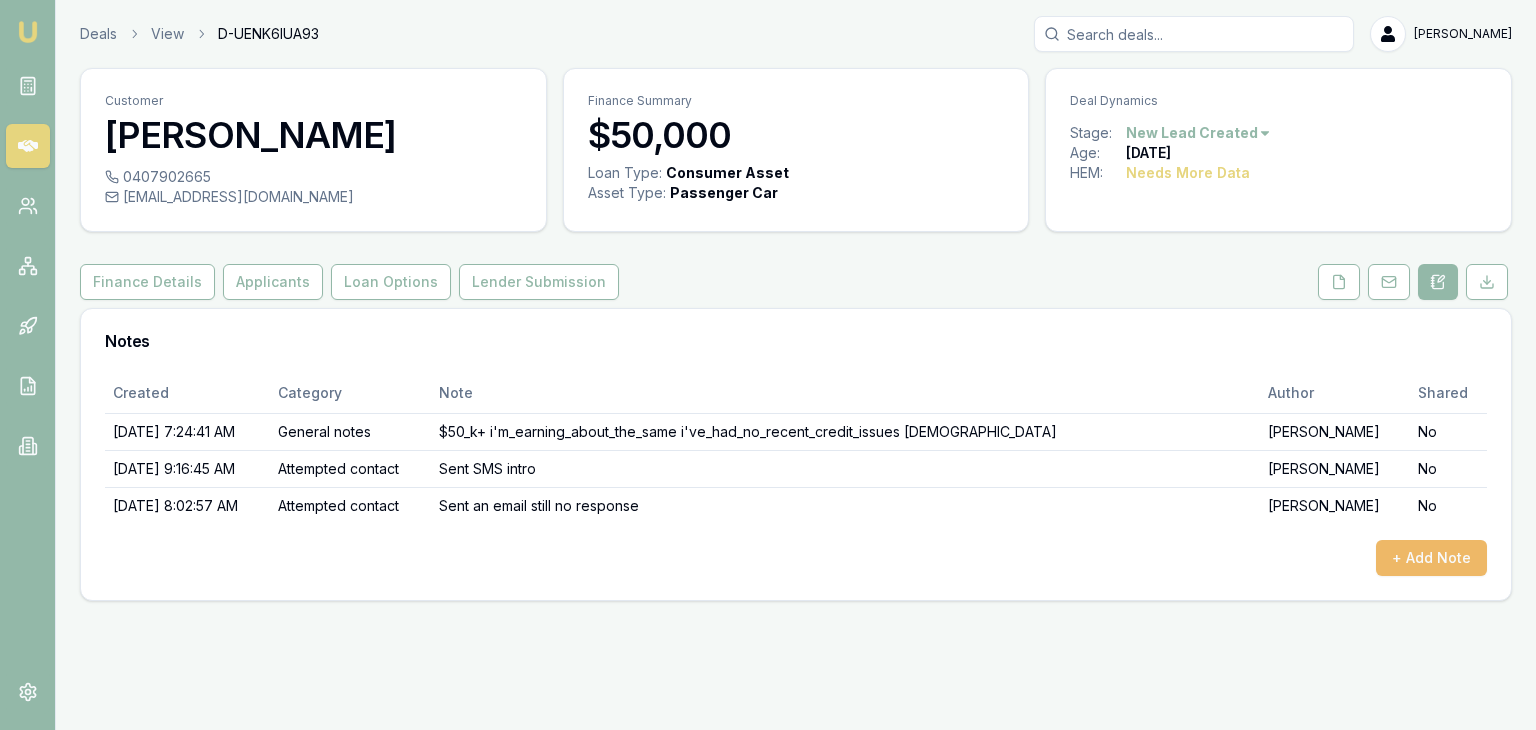 click on "+ Add Note" at bounding box center (1431, 558) 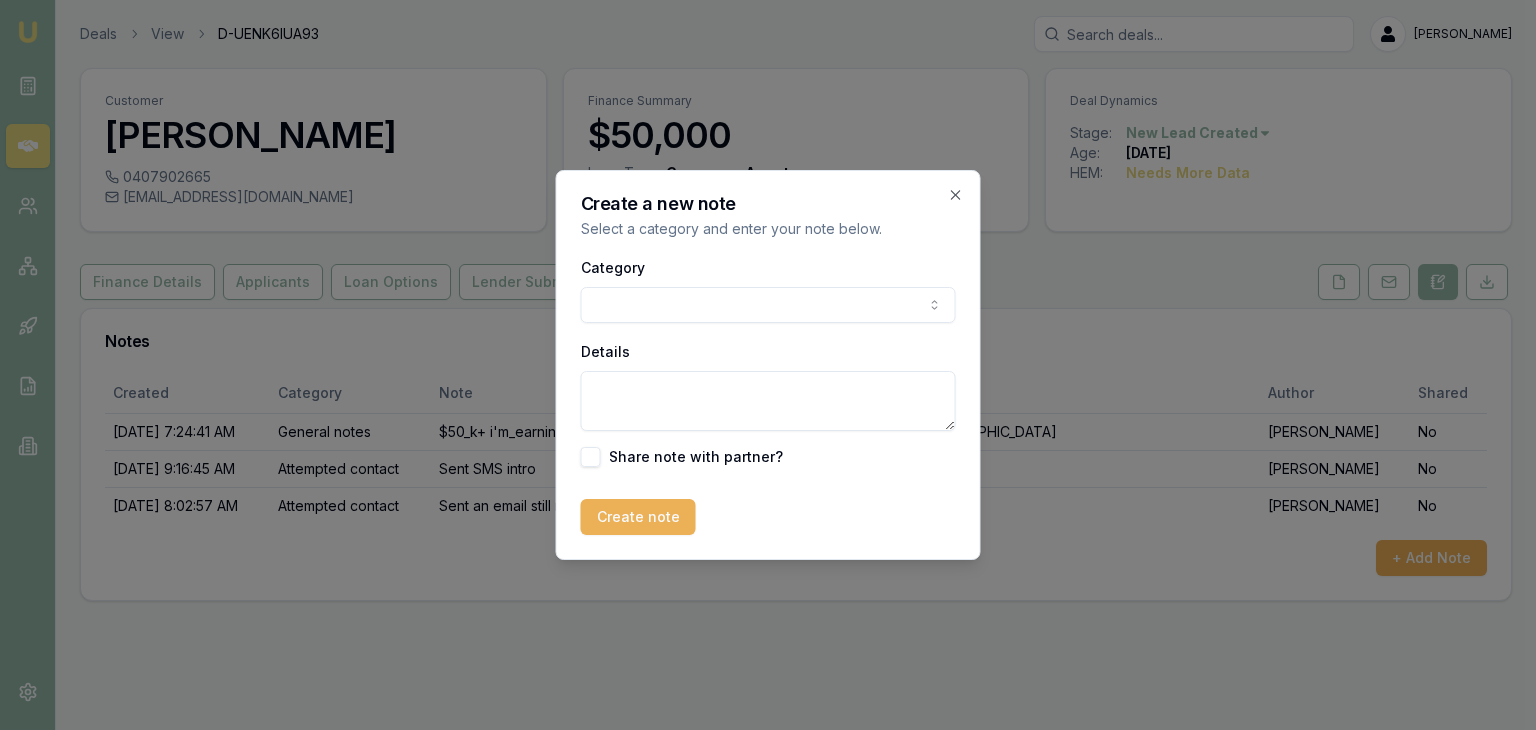click on "Emu Broker Deals View D-UENK6IUA93 Baron Ketterman Toggle Menu Customer Floriando Rojas 0407902665 rani_rojas@yahoo.com Finance Summary $50,000 Loan Type: Consumer Asset Asset Type : Passenger Car Deal Dynamics Stage: New Lead Created Age: 5 days ago HEM: Needs More Data Finance Details Applicants Loan Options Lender Submission Notes Created Category Note Author Shared 7/20/2025, 7:24:41 AM General notes $50_k+	i'm_earning_about_the_same	i've_had_no_recent_credit_issues	4_years_old Matt Leeburn No 7/20/2025, 9:16:45 AM Attempted contact Sent SMS intro Baron Ketterman No 7/25/2025, 8:02:57 AM Attempted contact Sent an email still no response Baron Ketterman No + Add Note Create a new note Select a category and enter your note below. Category  General notes Attempted contact Follow up reminder Initial discussion Client requirements Loan options update Income or expense update Approval update Settlement update Compliance check Other Details  Share note with partner? Create note Close" at bounding box center (768, 365) 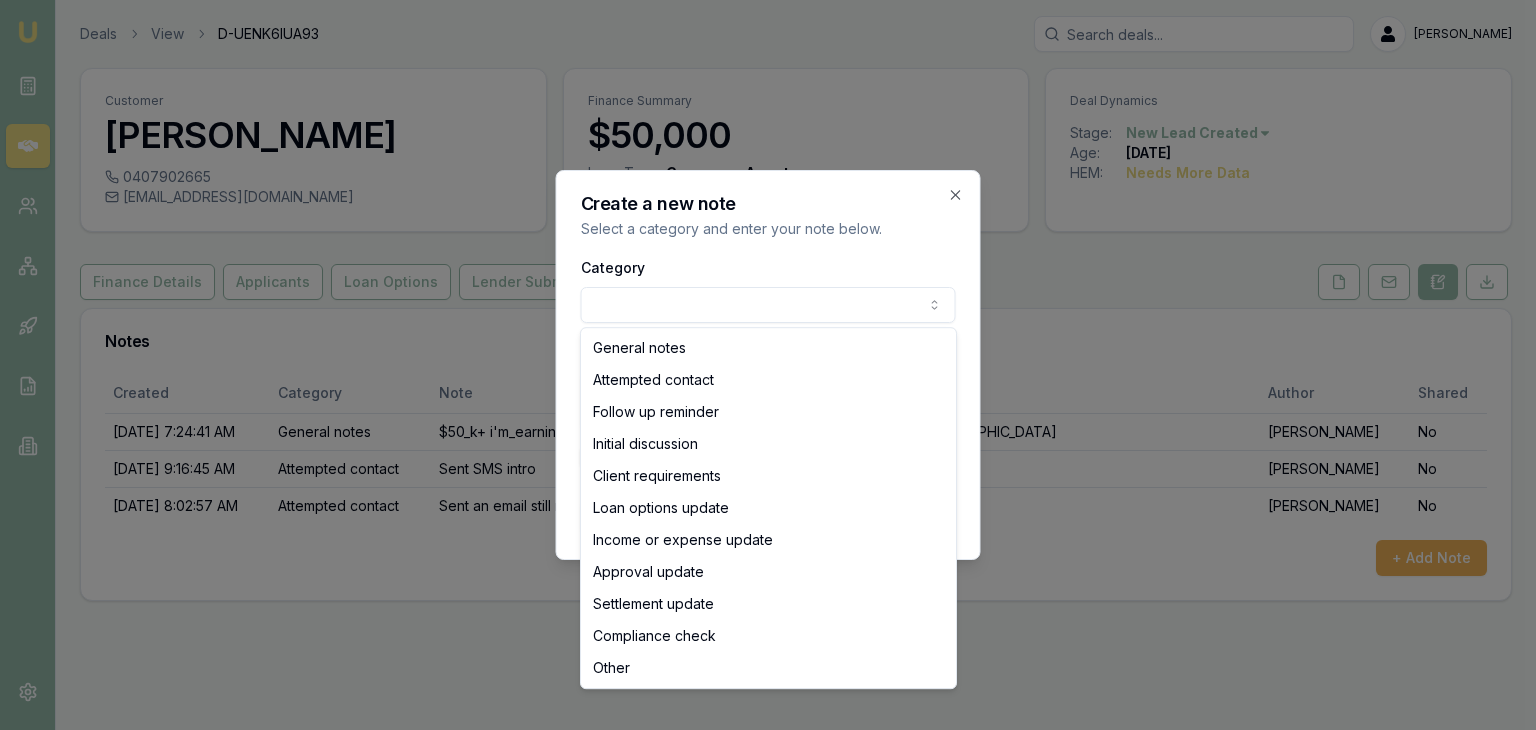select on "ATTEMPTED_CONTACT" 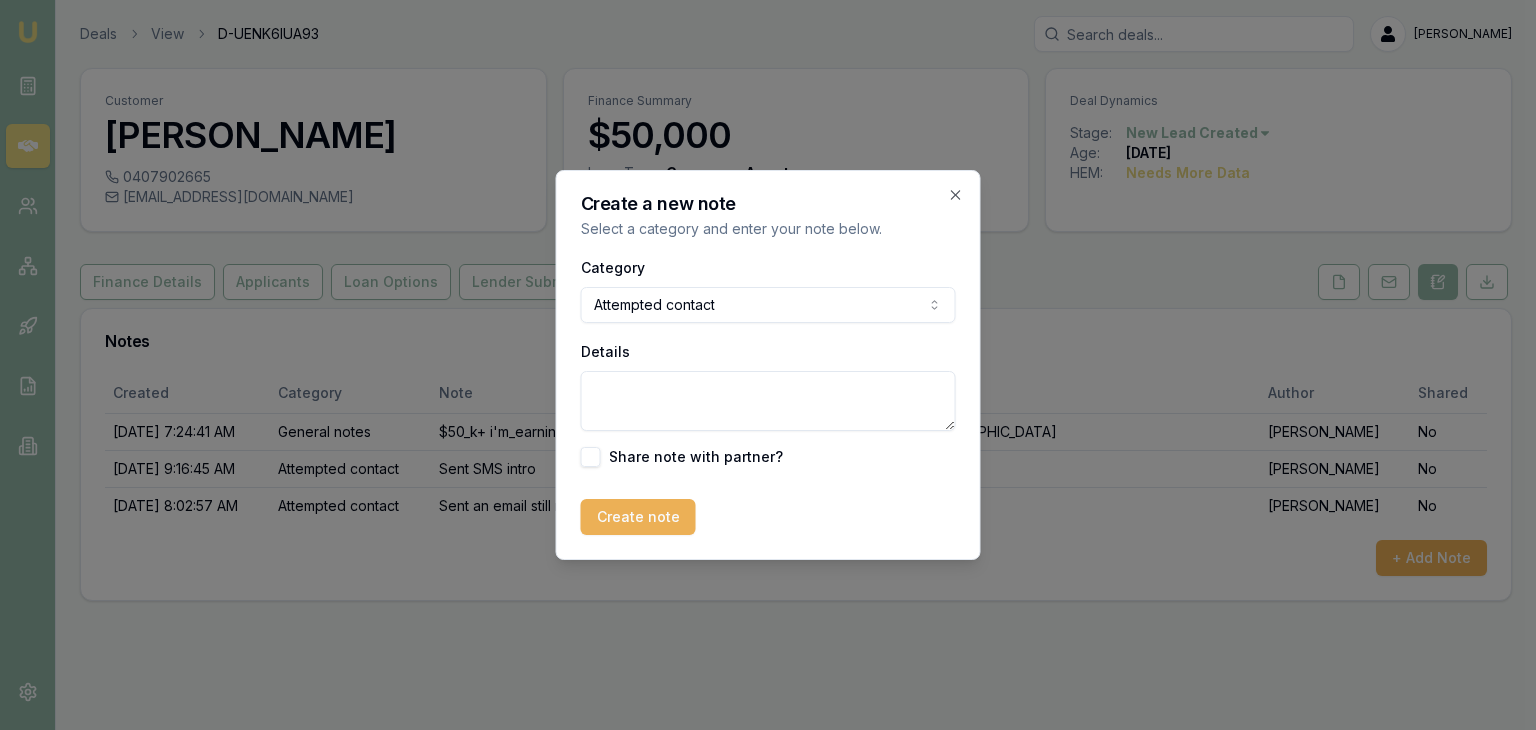 click on "Details" at bounding box center (768, 401) 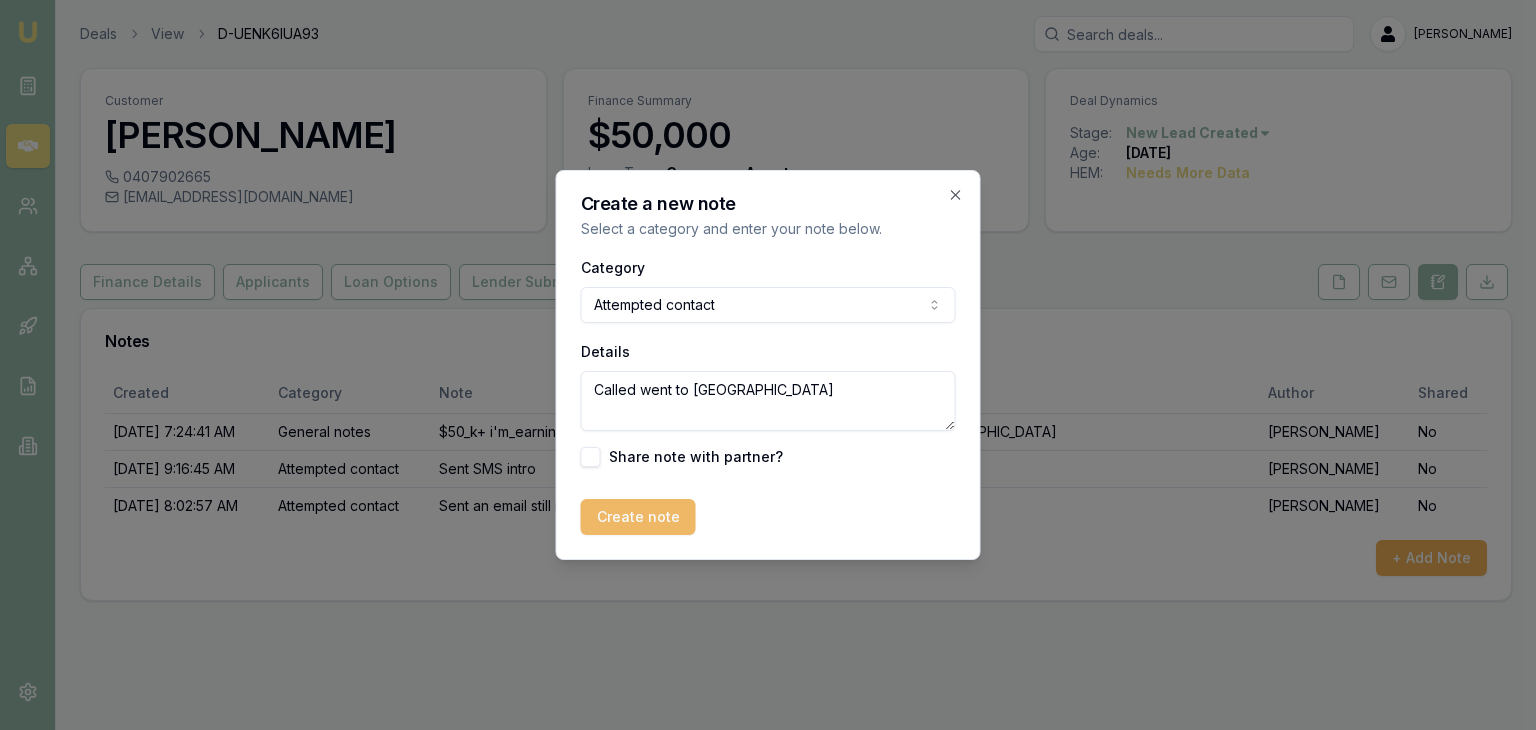 type on "Called went to MB" 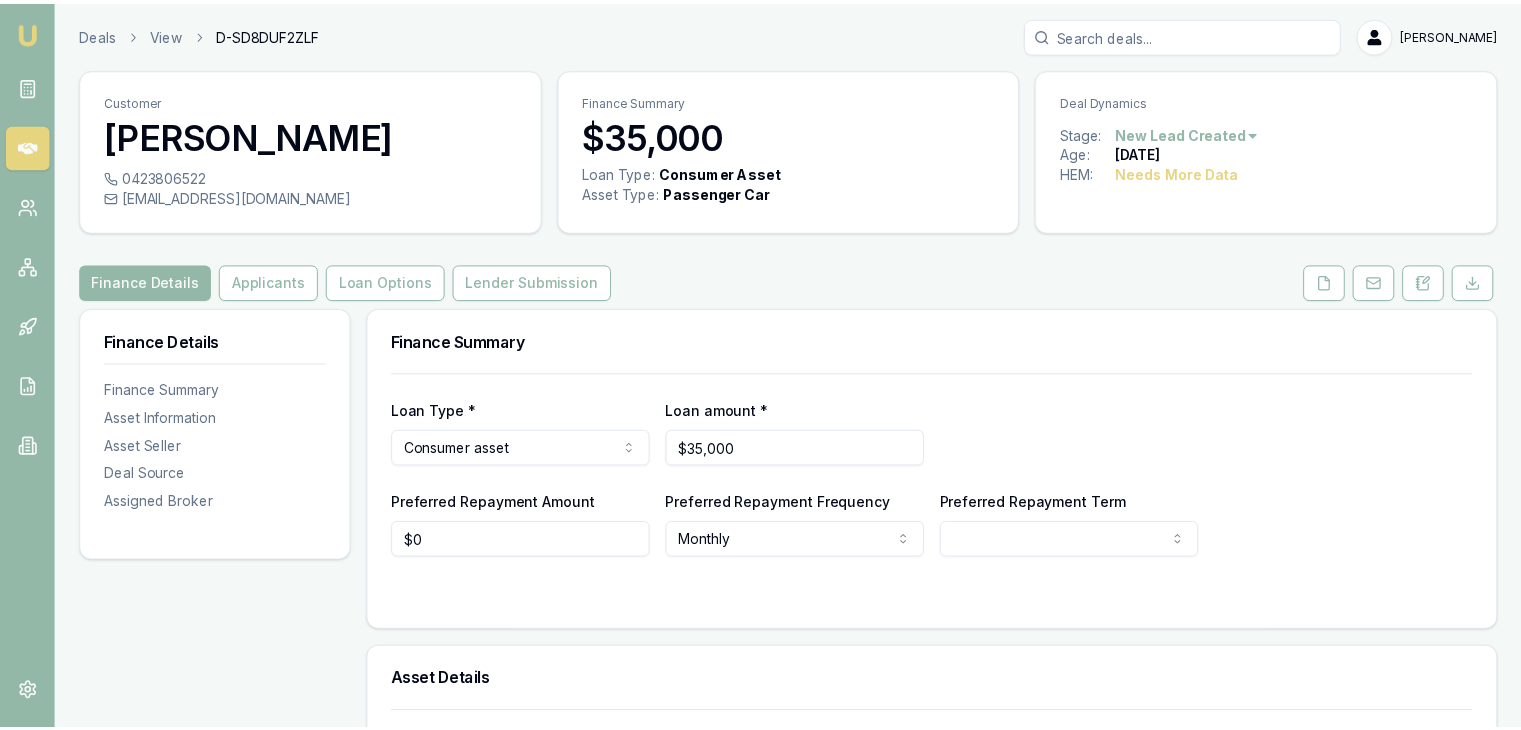 scroll, scrollTop: 0, scrollLeft: 0, axis: both 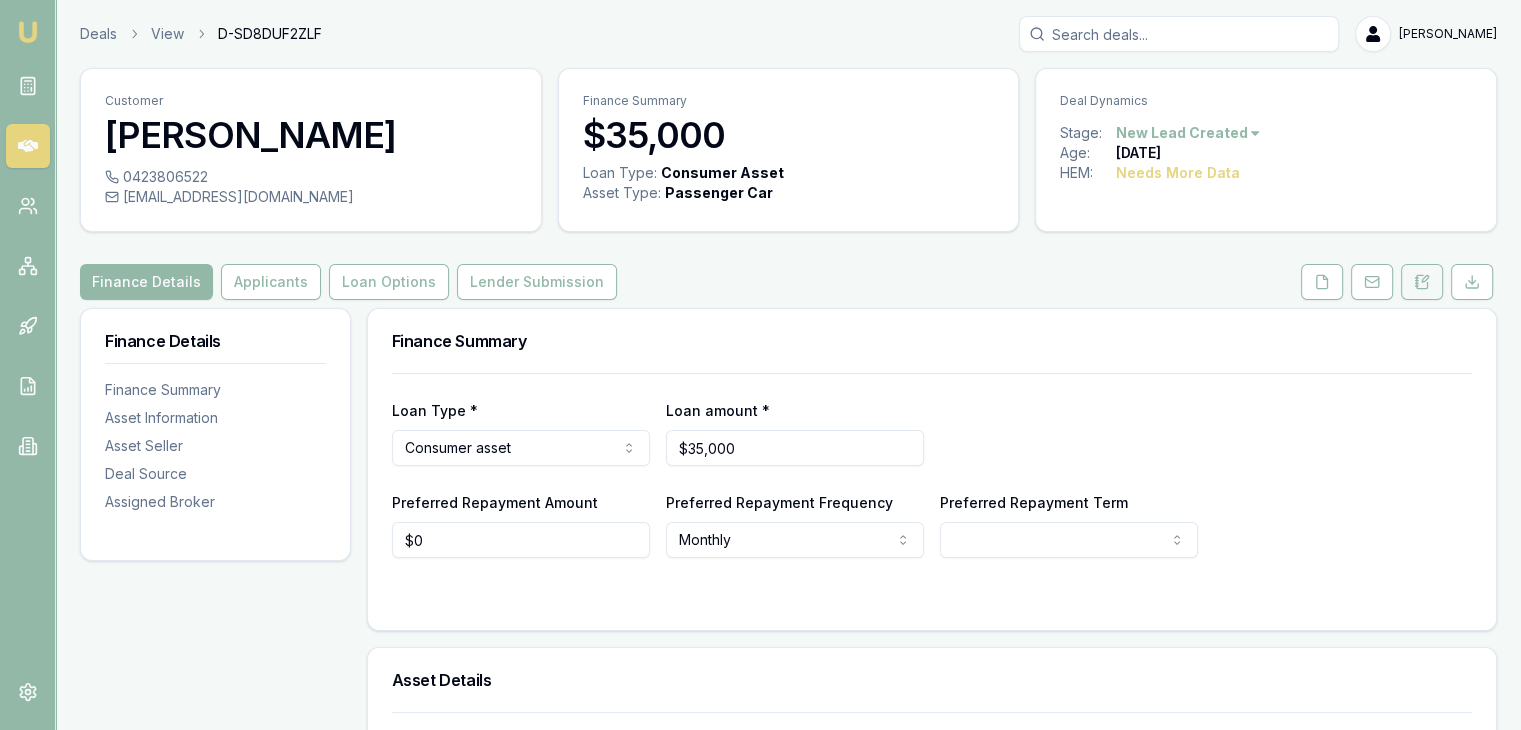 click 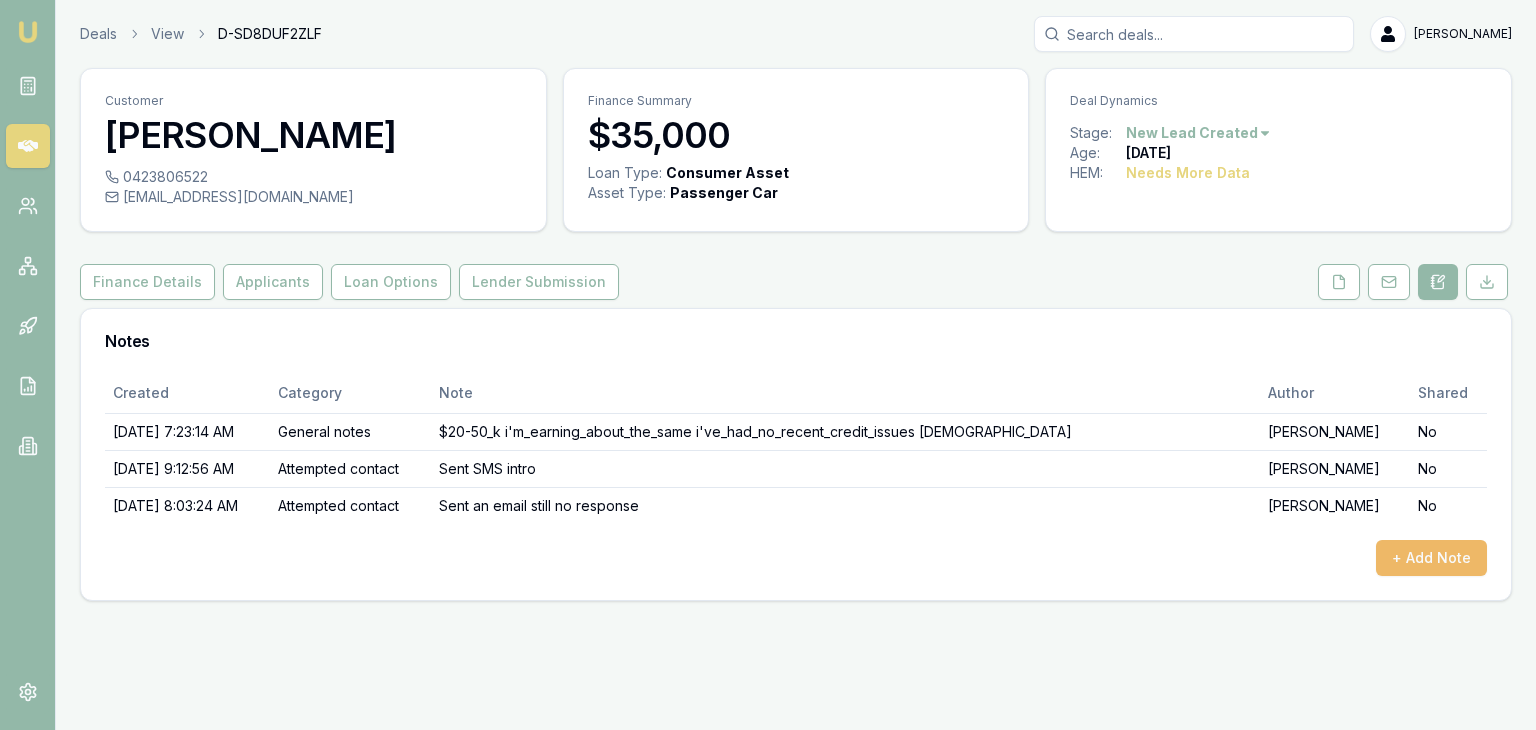 click on "+ Add Note" at bounding box center [1431, 558] 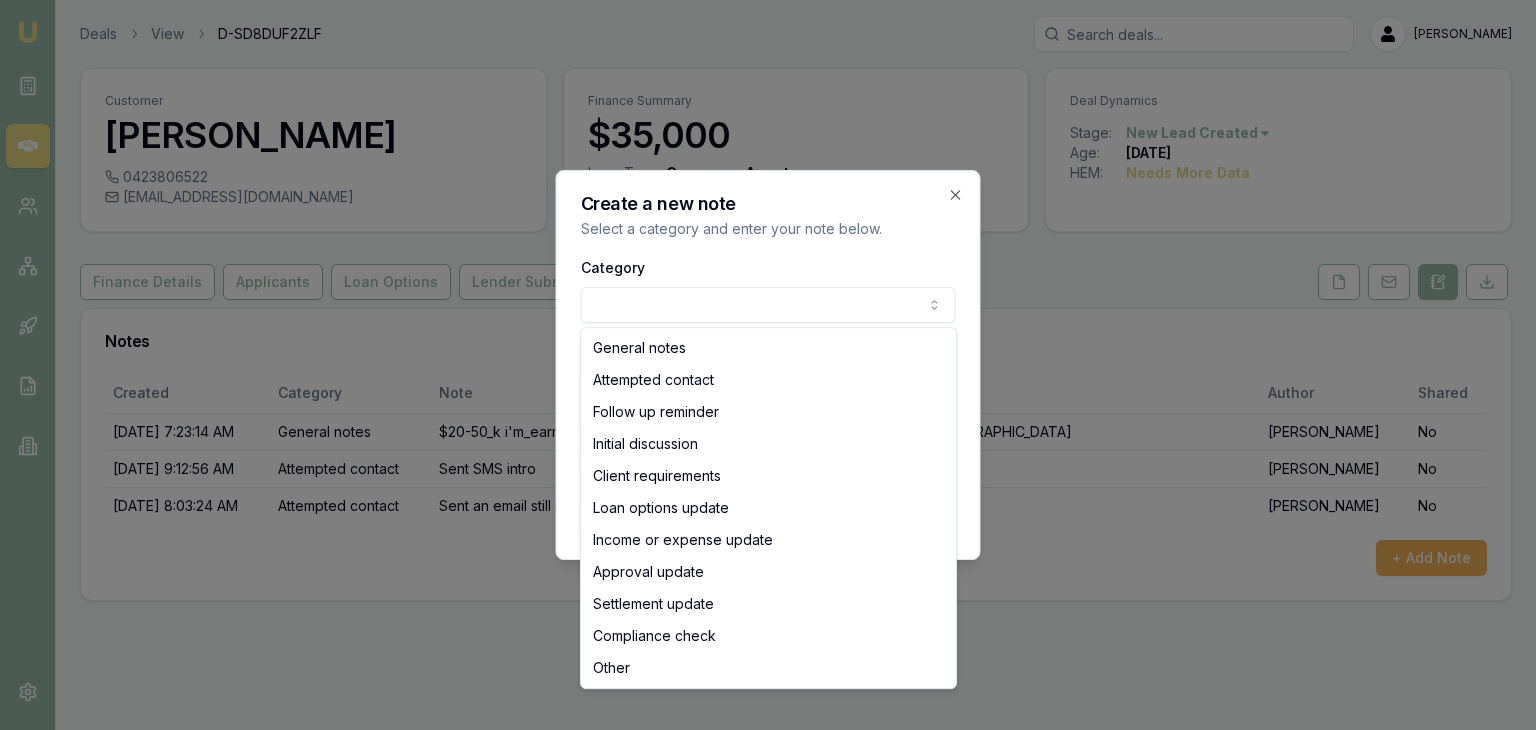 click on "Emu Broker Deals View D-SD8DUF2ZLF Baron Ketterman Toggle Menu Customer Kaka Mehdi 0423806522 mehdi.kakae@yahoo.com Finance Summary $35,000 Loan Type: Consumer Asset Asset Type : Passenger Car Deal Dynamics Stage: New Lead Created Age: 5 days ago HEM: Needs More Data Finance Details Applicants Loan Options Lender Submission Notes Created Category Note Author Shared 7/20/2025, 7:23:14 AM General notes $20-50_k	i'm_earning_about_the_same	i've_had_no_recent_credit_issues	2_years_old Matt Leeburn No 7/20/2025, 9:12:56 AM Attempted contact Sent SMS intro Baron Ketterman No 7/25/2025, 8:03:24 AM Attempted contact Sent an email still no response Baron Ketterman No + Add Note Create a new note Select a category and enter your note below. Category  General notes Attempted contact Follow up reminder Initial discussion Client requirements Loan options update Income or expense update Approval update Settlement update Compliance check Other Details  Share note with partner? Create note Close General notes Other" at bounding box center (768, 365) 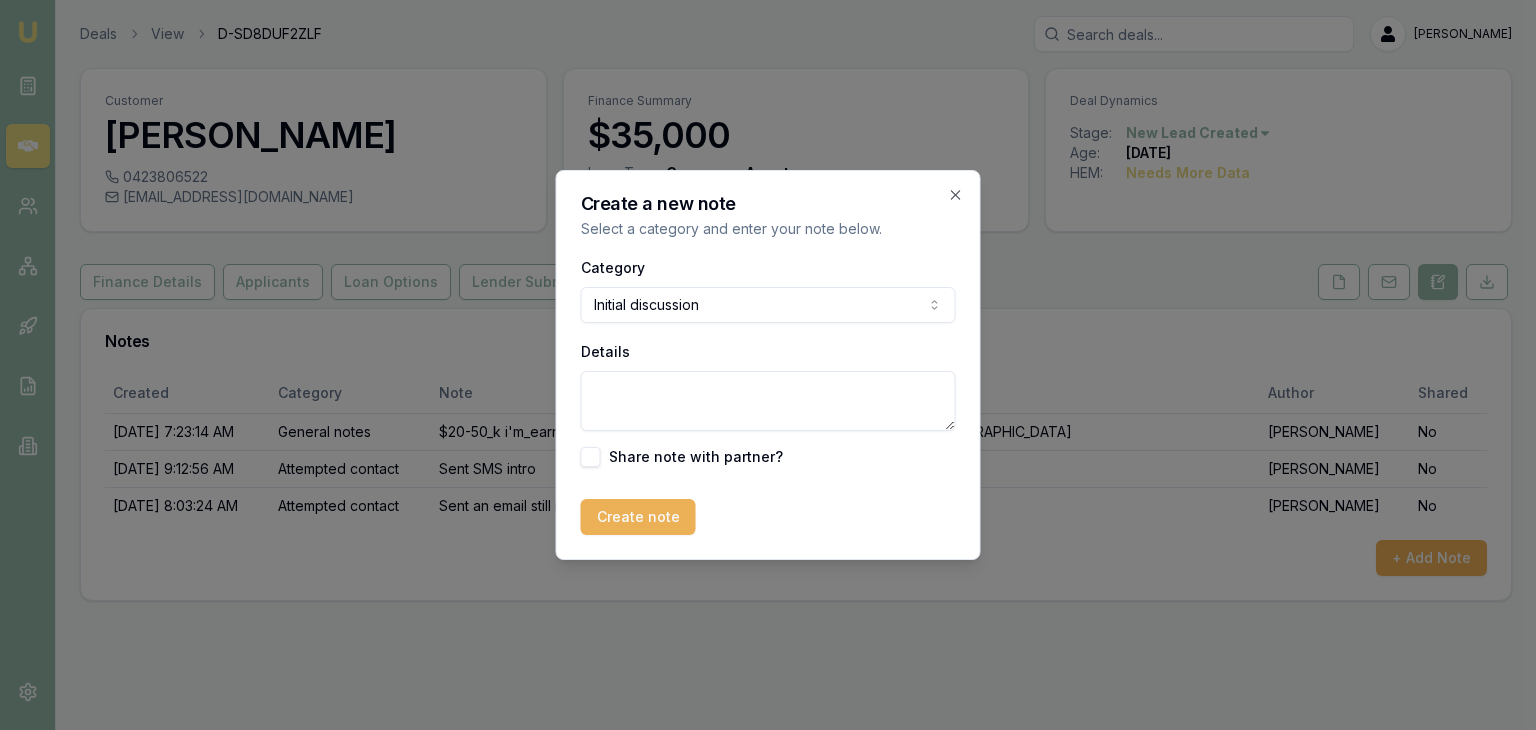 click on "Details" at bounding box center [768, 401] 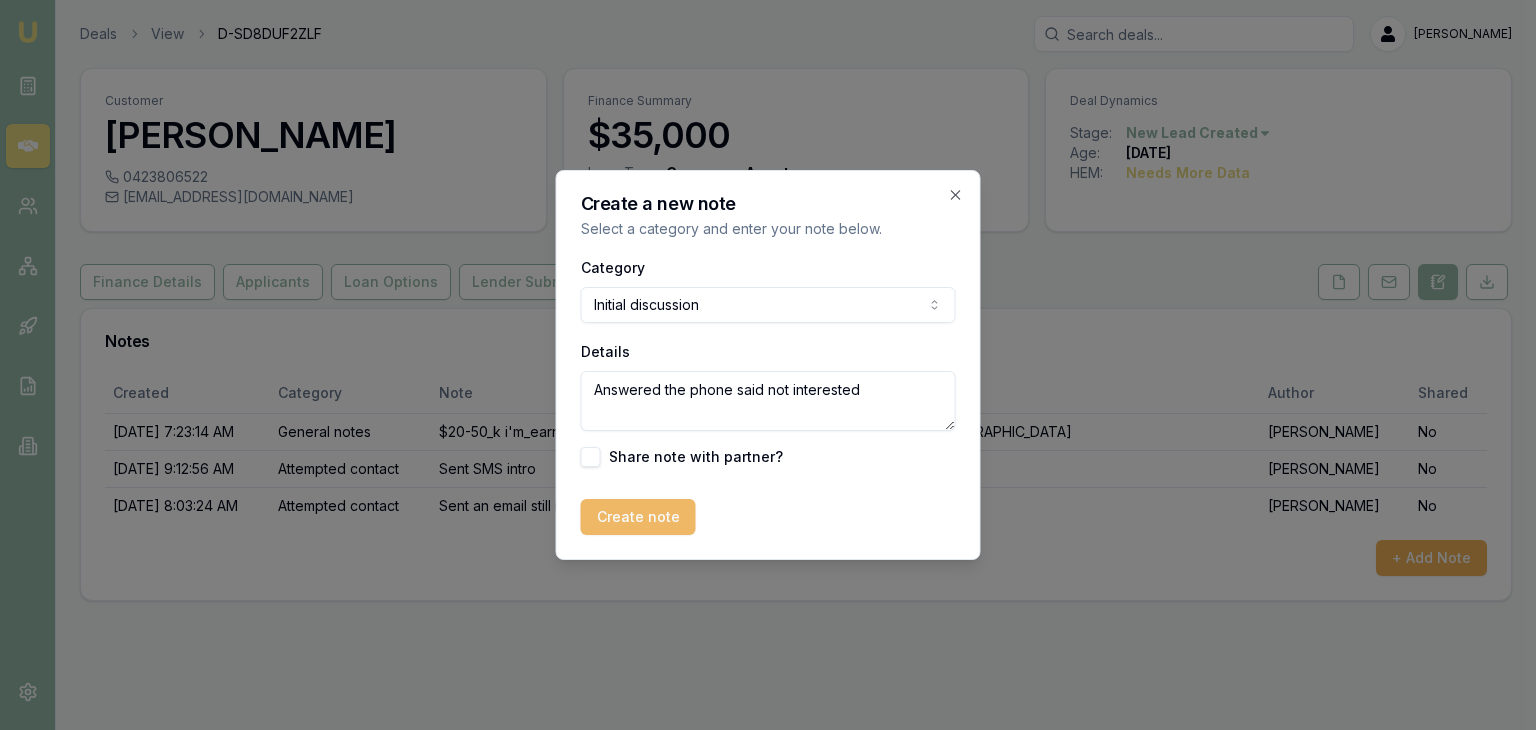 type on "Answered the phone said not interested" 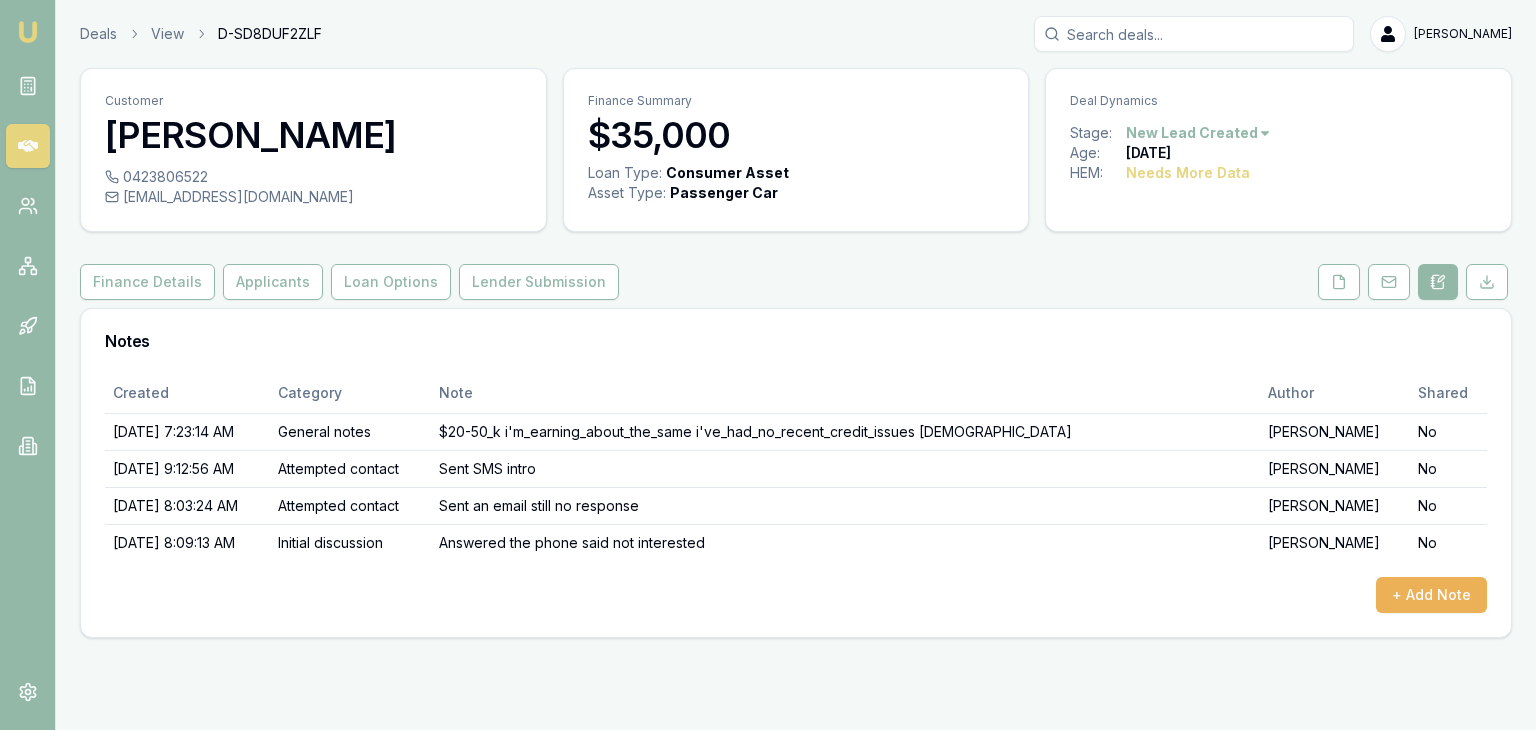 click on "Emu Broker Deals View D-SD8DUF2ZLF Baron Ketterman Toggle Menu Customer Kaka Mehdi 0423806522 mehdi.kakae@yahoo.com Finance Summary $35,000 Loan Type: Consumer Asset Asset Type : Passenger Car Deal Dynamics Stage: New Lead Created Age: 5 days ago HEM: Needs More Data Finance Details Applicants Loan Options Lender Submission Notes Created Category Note Author Shared 7/20/2025, 7:23:14 AM General notes $20-50_k	i'm_earning_about_the_same	i've_had_no_recent_credit_issues	2_years_old Matt Leeburn No 7/20/2025, 9:12:56 AM Attempted contact Sent SMS intro Baron Ketterman No 7/25/2025, 8:03:24 AM Attempted contact Sent an email still no response Baron Ketterman No 7/25/2025, 8:09:13 AM Initial discussion Answered the phone said not interested Baron Ketterman No + Add Note" at bounding box center [768, 365] 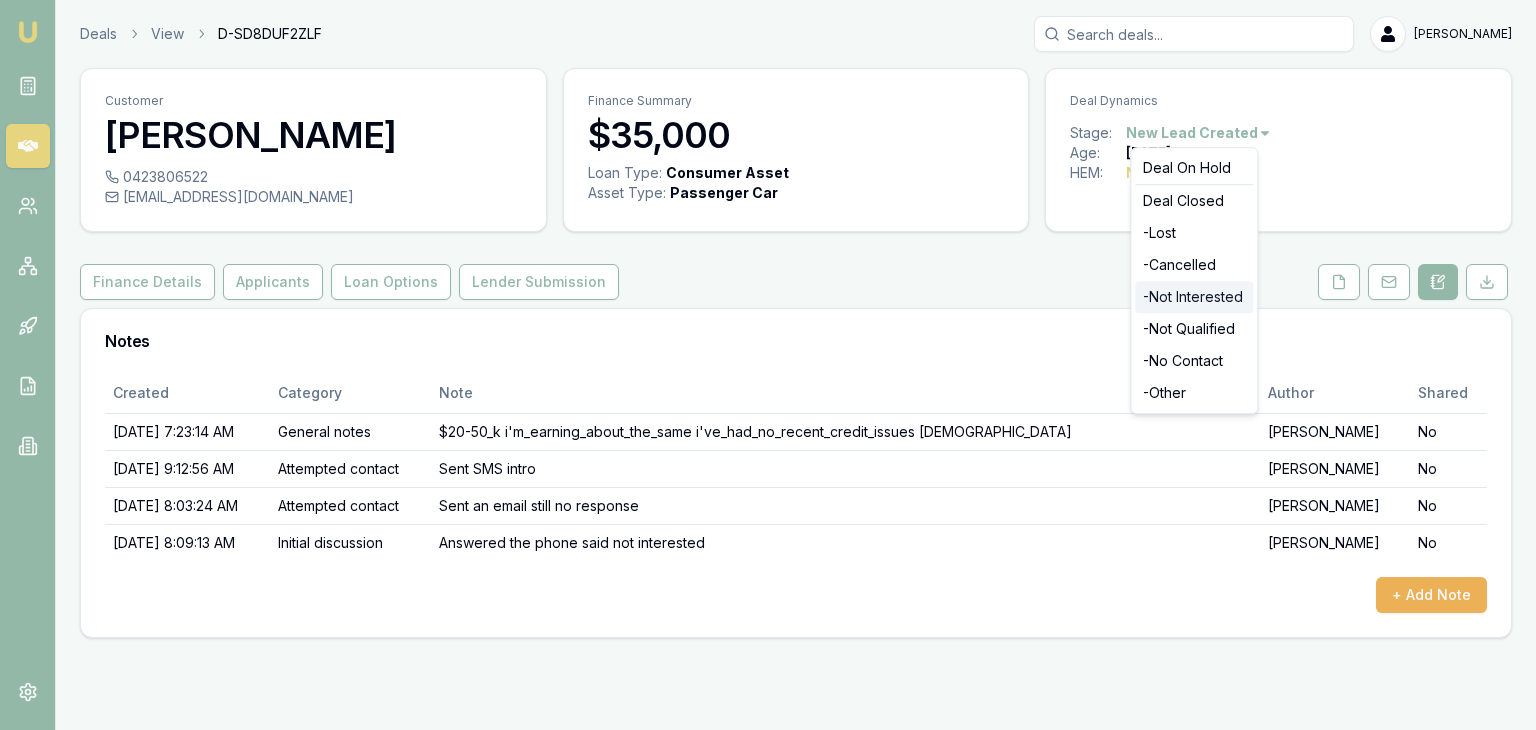 click on "-  Not Interested" at bounding box center (1194, 297) 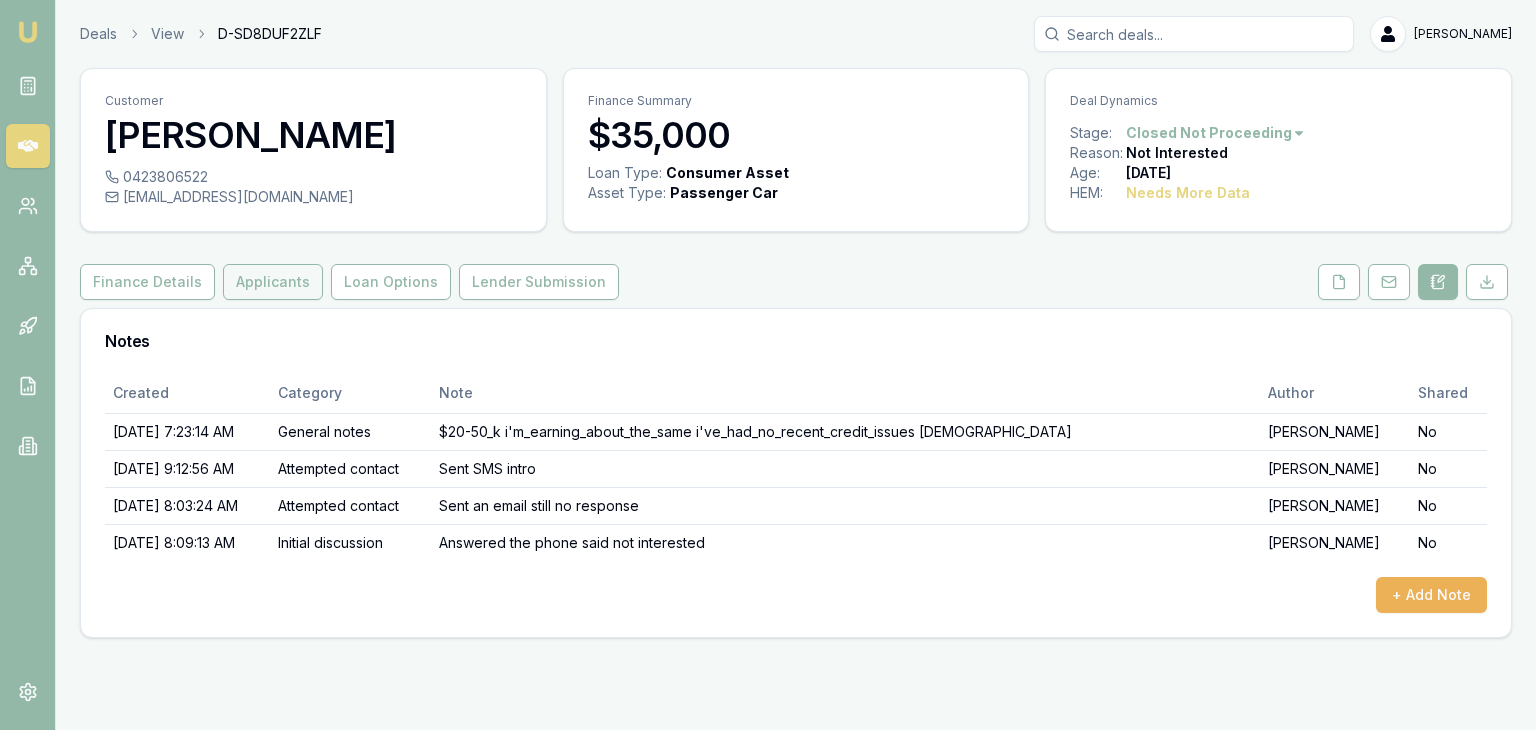 scroll, scrollTop: 0, scrollLeft: 0, axis: both 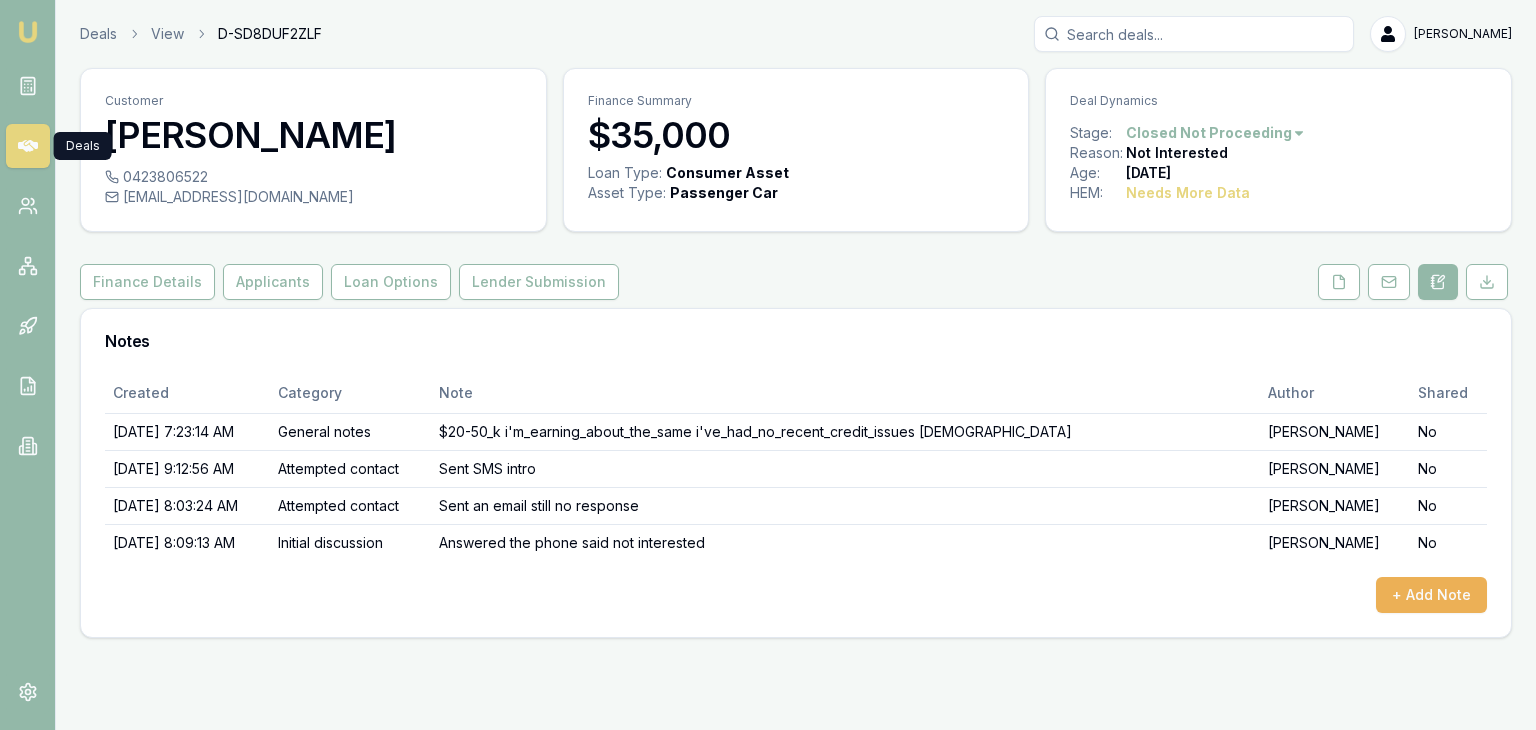click 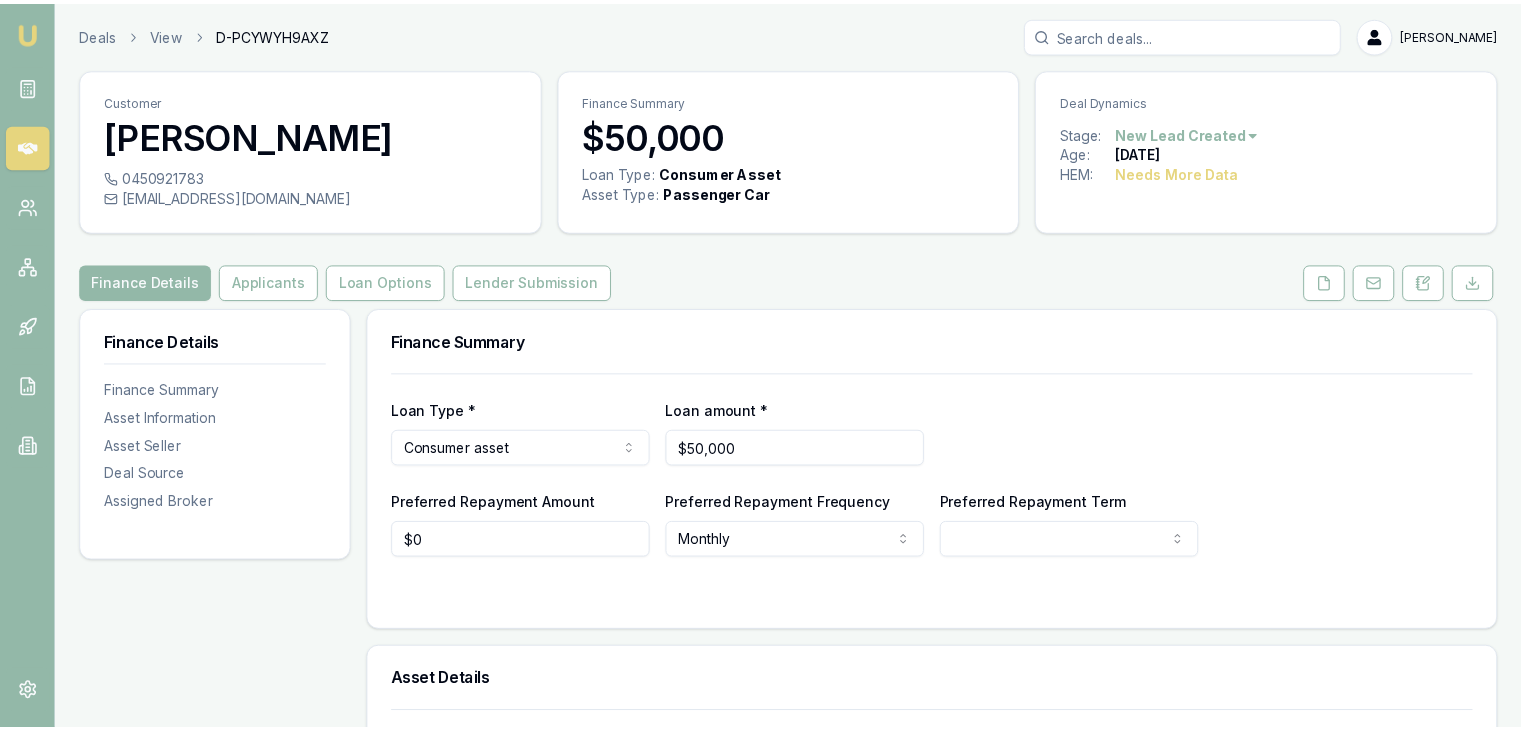 scroll, scrollTop: 0, scrollLeft: 0, axis: both 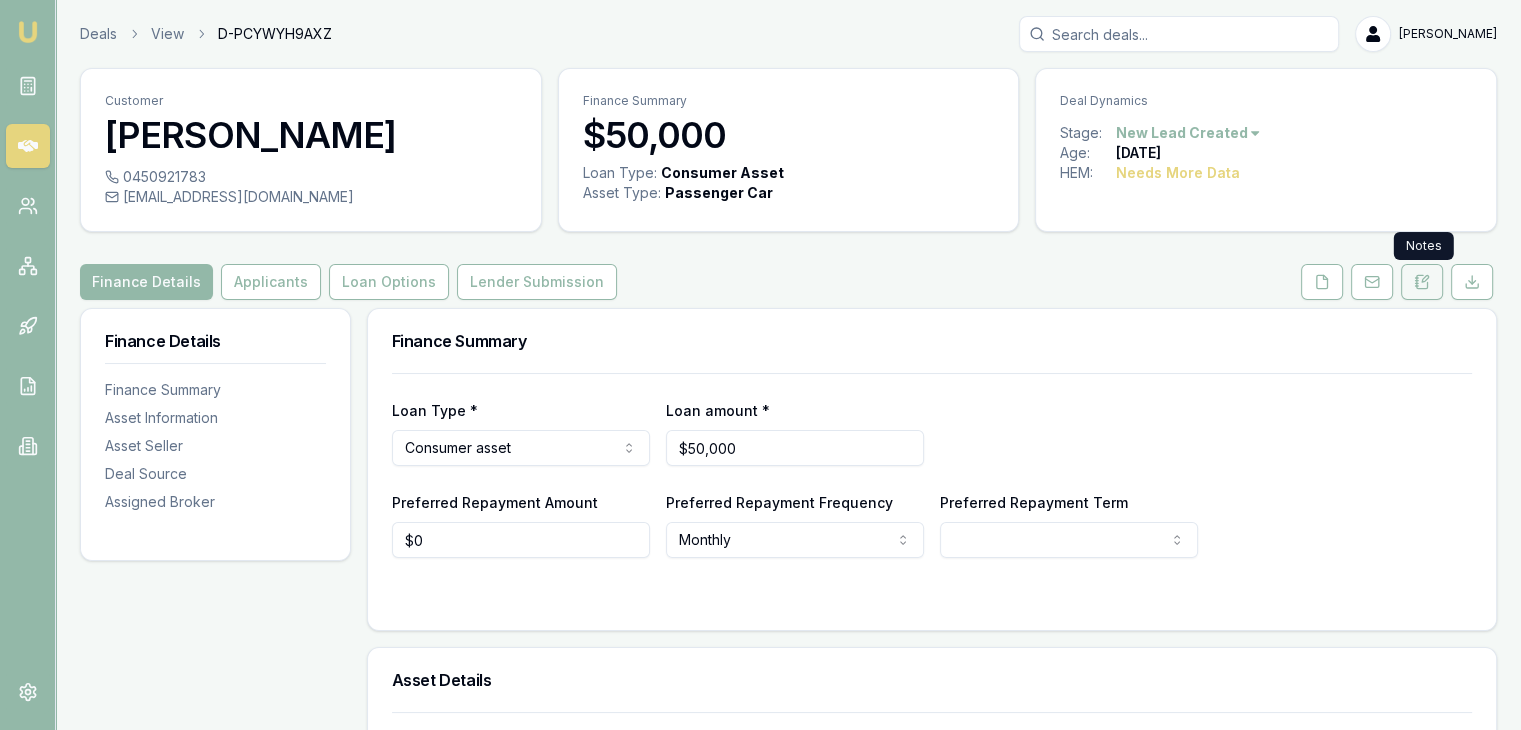 click 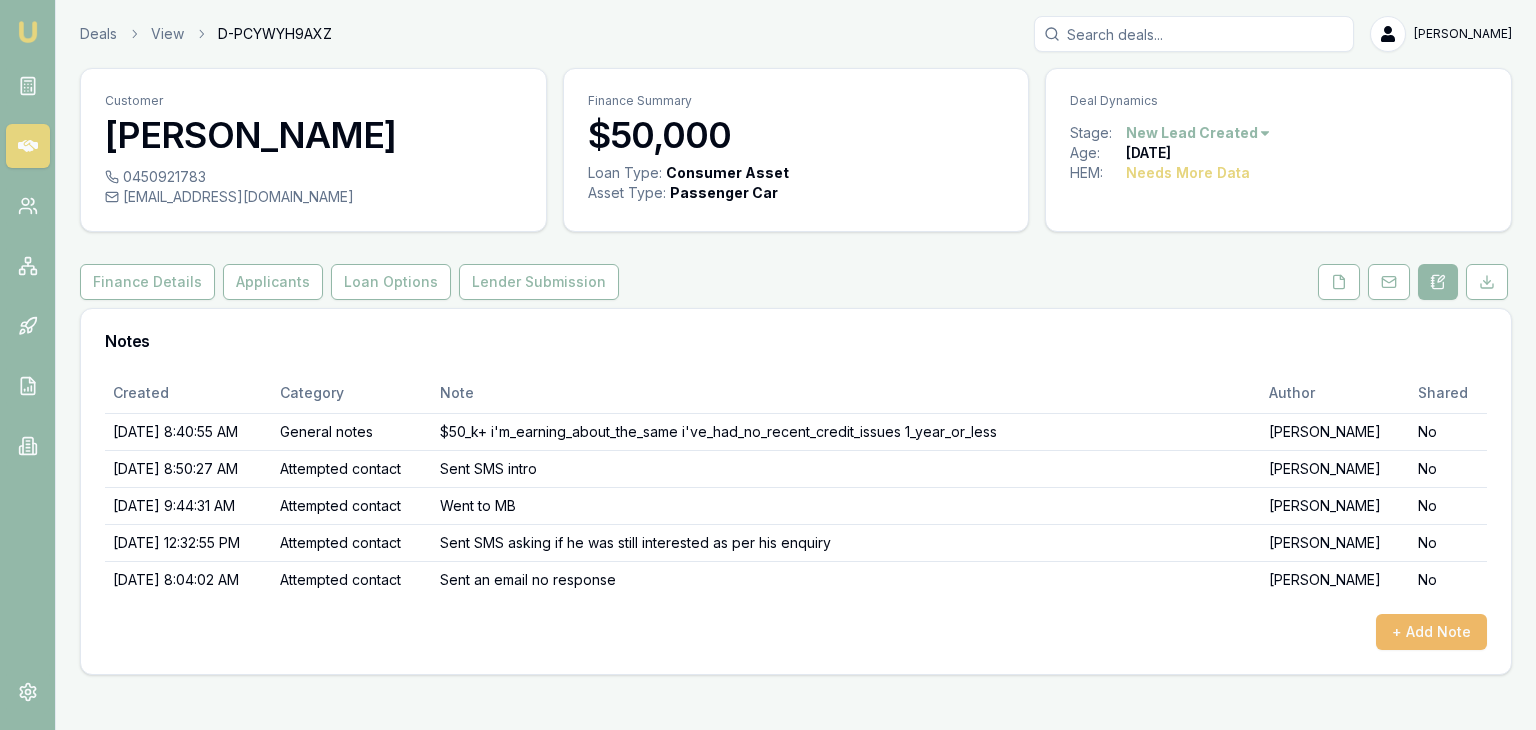 click on "+ Add Note" at bounding box center (1431, 632) 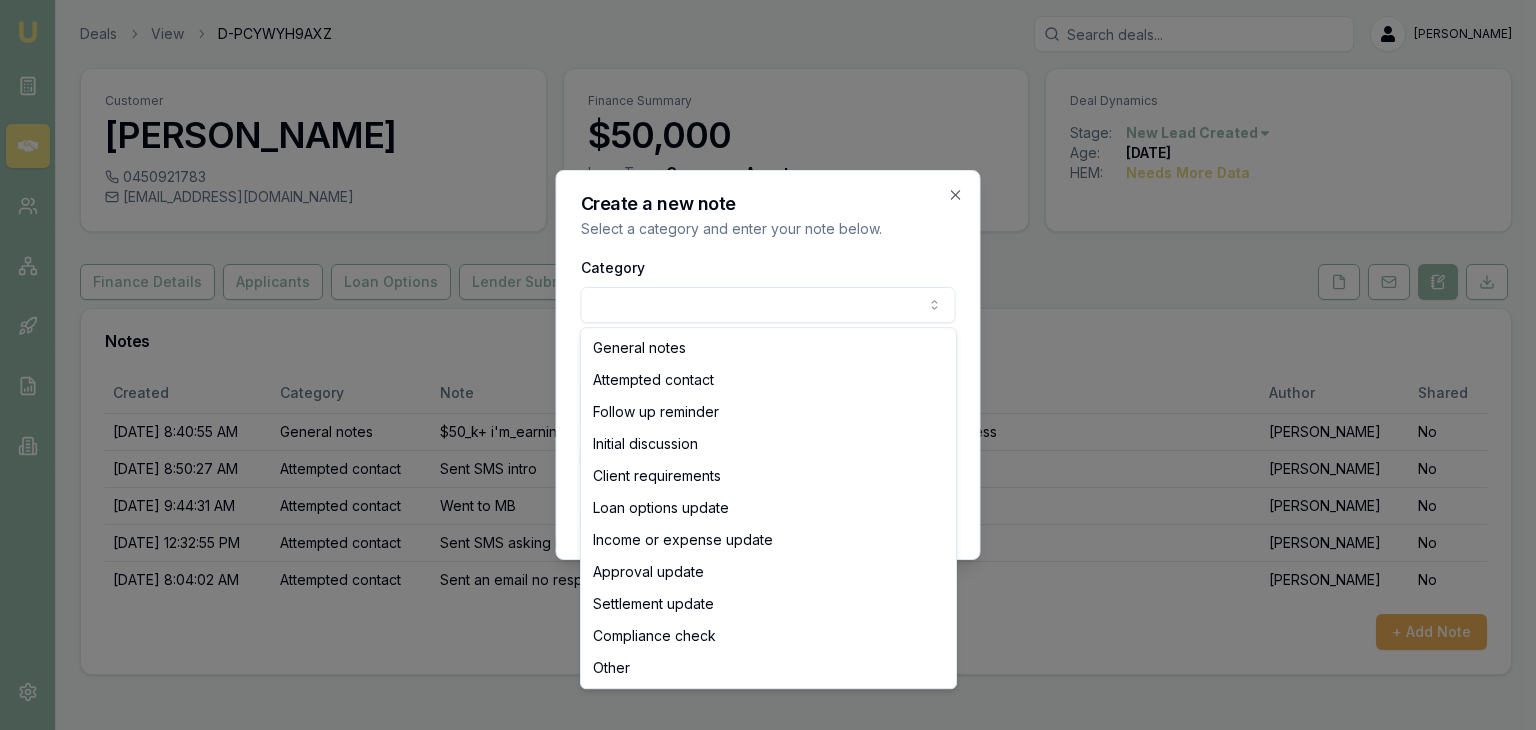 click on "Emu Broker Deals View D-PCYWYH9AXZ [PERSON_NAME] Toggle Menu Customer [PERSON_NAME] 0450921783 [EMAIL_ADDRESS][DOMAIN_NAME] Finance Summary $50,000 Loan Type: Consumer Asset Asset Type : Passenger Car Deal Dynamics Stage: New Lead Created Age: [DEMOGRAPHIC_DATA][DATE] HEM: Needs More Data Finance Details Applicants Loan Options Lender Submission Notes Created Category Note Author Shared [DATE] 8:40:55 AM General notes $50_k+
i'm_earning_about_the_same
i've_had_no_recent_credit_issues
1_year_or_less [PERSON_NAME] No [DATE] 8:50:27 AM Attempted contact Sent SMS intro [PERSON_NAME] No [DATE] 9:44:31 AM Attempted contact Went to MB [PERSON_NAME] No [DATE] 12:32:55 PM Attempted contact Sent SMS asking if he was still interested as per his enquiry [PERSON_NAME] No [DATE] 8:04:02 AM Attempted contact Sent an email no response [PERSON_NAME] No + Add Note Create a new note Select a category and enter your note below. Category  General notes Attempted contact Follow up reminder Initial discussion Approval update" at bounding box center (768, 365) 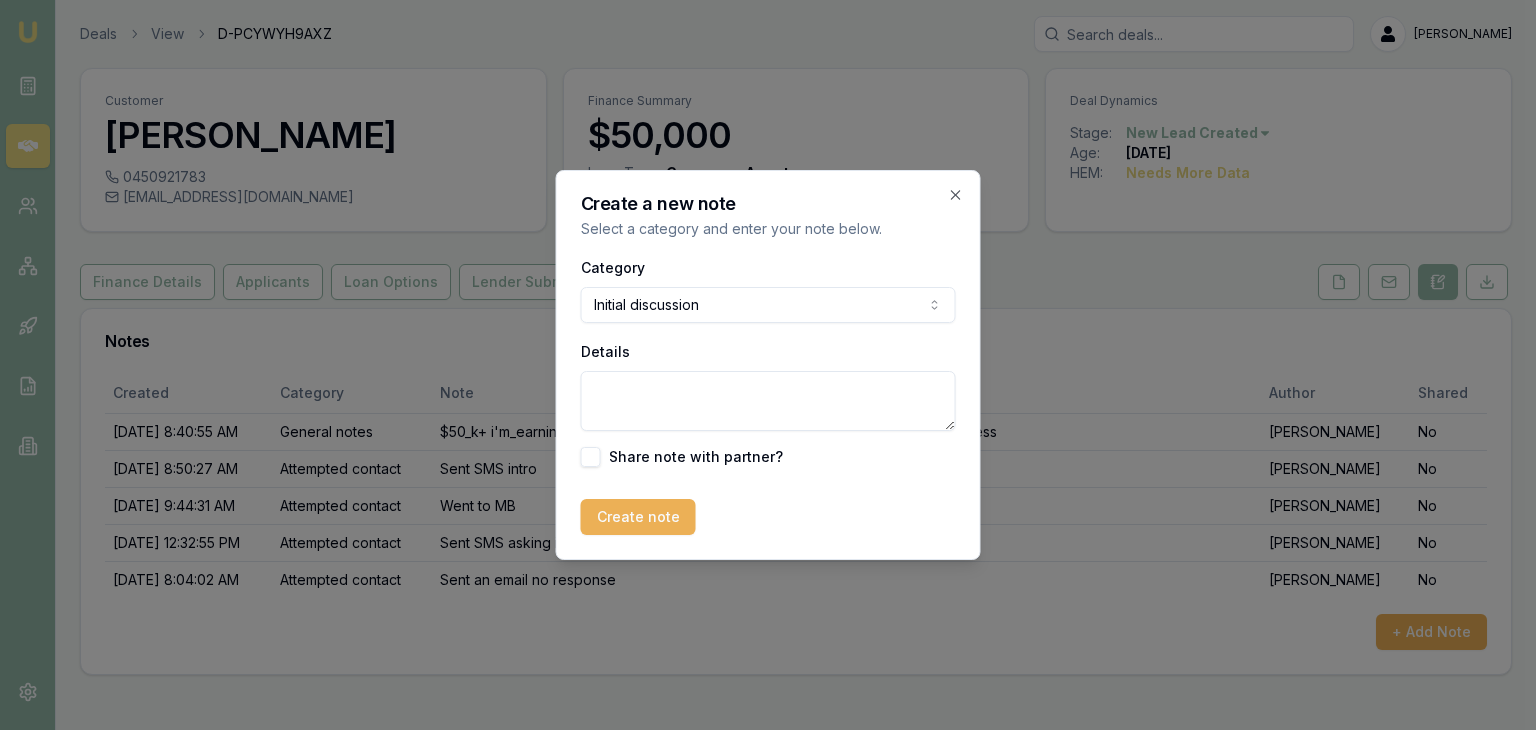 click on "Details" at bounding box center (768, 401) 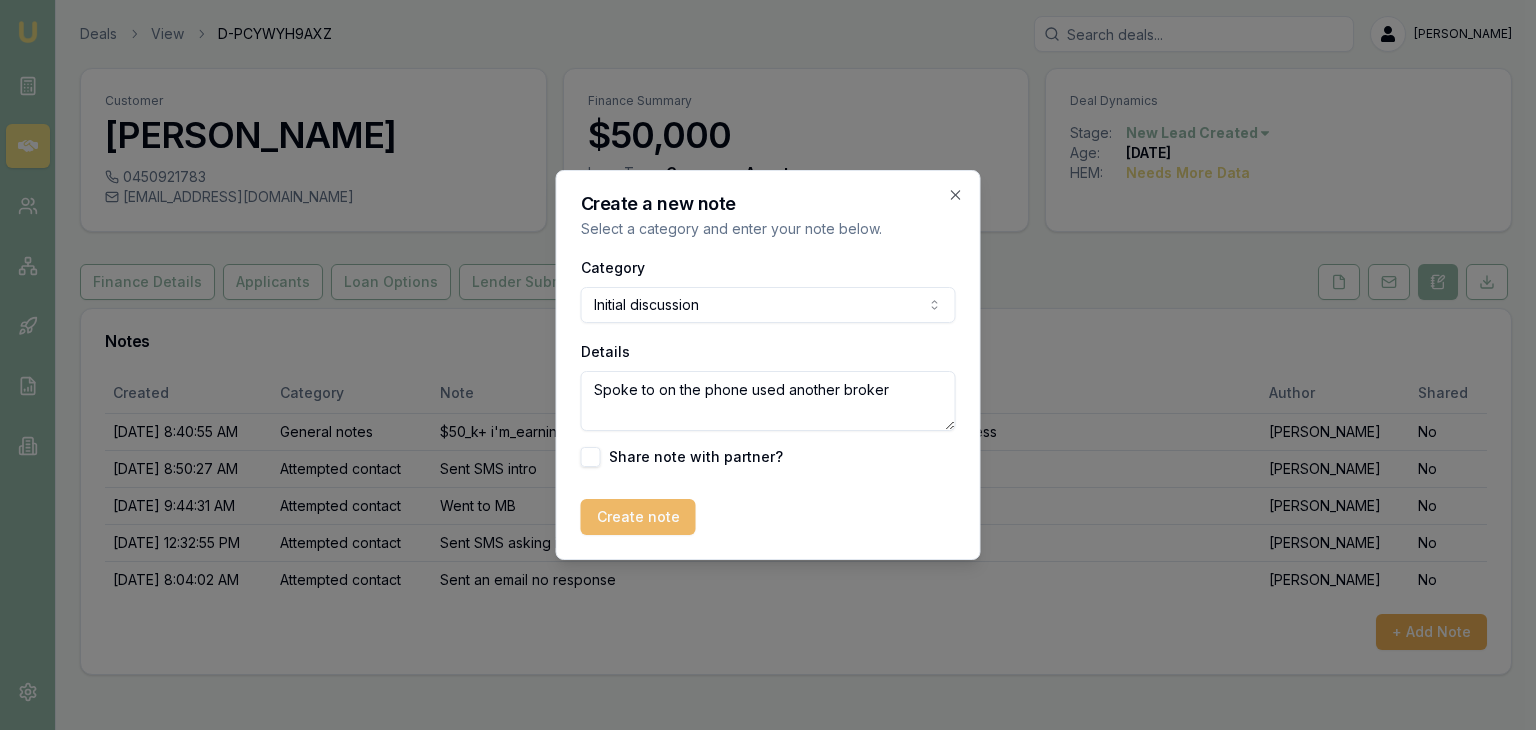 type on "Spoke to on the phone used another broker" 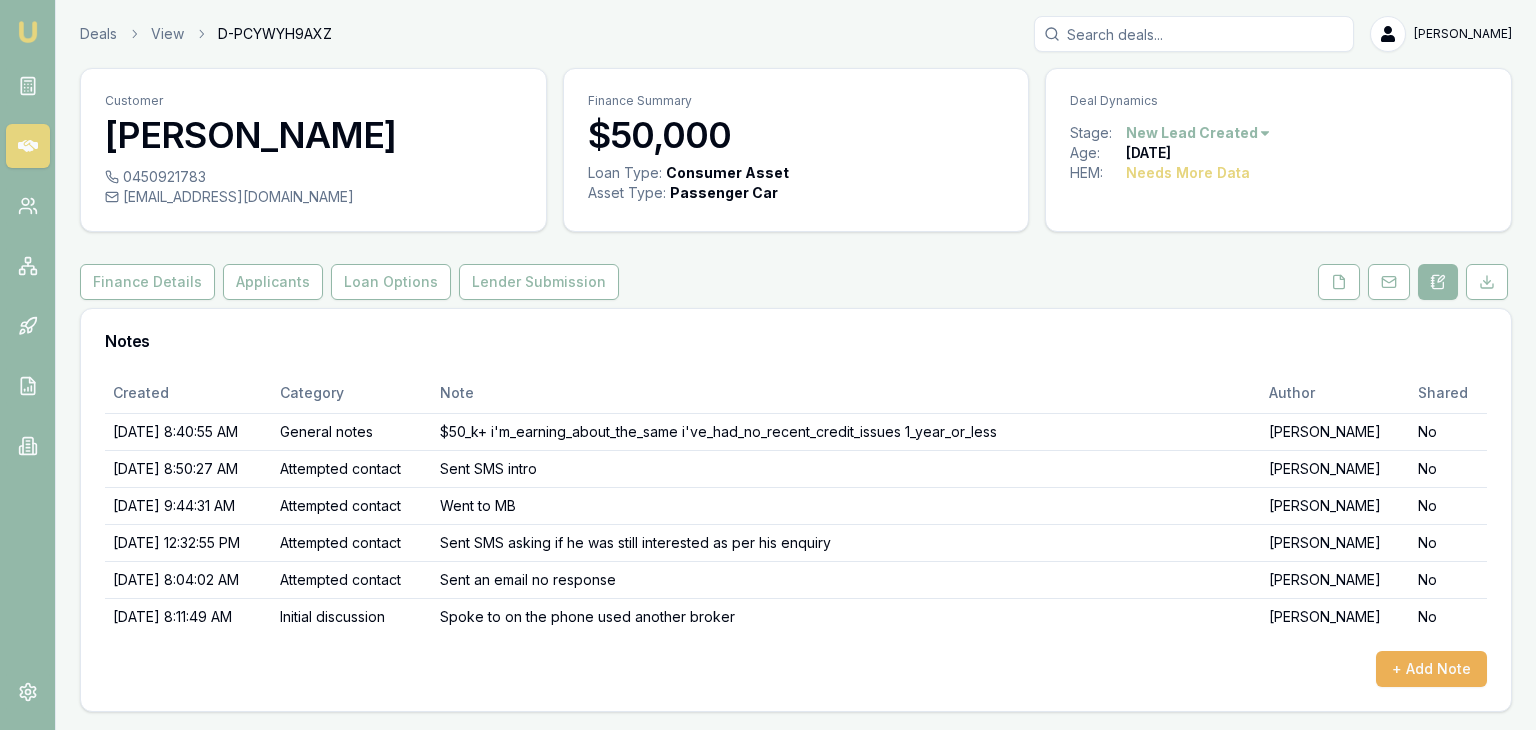 click on "Emu Broker Deals View D-PCYWYH9AXZ Baron Ketterman Toggle Menu Customer Joseph Ivy 0450921783 jboryee@yahoo.com Finance Summary $50,000 Loan Type: Consumer Asset Asset Type : Passenger Car Deal Dynamics Stage: New Lead Created Age: 8 days ago HEM: Needs More Data Finance Details Applicants Loan Options Lender Submission Notes Created Category Note Author Shared 7/16/2025, 8:40:55 AM General notes $50_k+
i'm_earning_about_the_same
i've_had_no_recent_credit_issues
1_year_or_less Matt Leeburn No 7/16/2025, 8:50:27 AM Attempted contact Sent SMS intro Baron Ketterman No 7/17/2025, 9:44:31 AM Attempted contact Went to MB Baron Ketterman No 7/21/2025, 12:32:55 PM Attempted contact Sent SMS asking if he was still interested as per his enquiry Baron Ketterman No 7/25/2025, 8:04:02 AM Attempted contact Sent an email no response Baron Ketterman No 7/25/2025, 8:11:49 AM Initial discussion Spoke to on the phone used another broker Baron Ketterman No + Add Note" at bounding box center [768, 365] 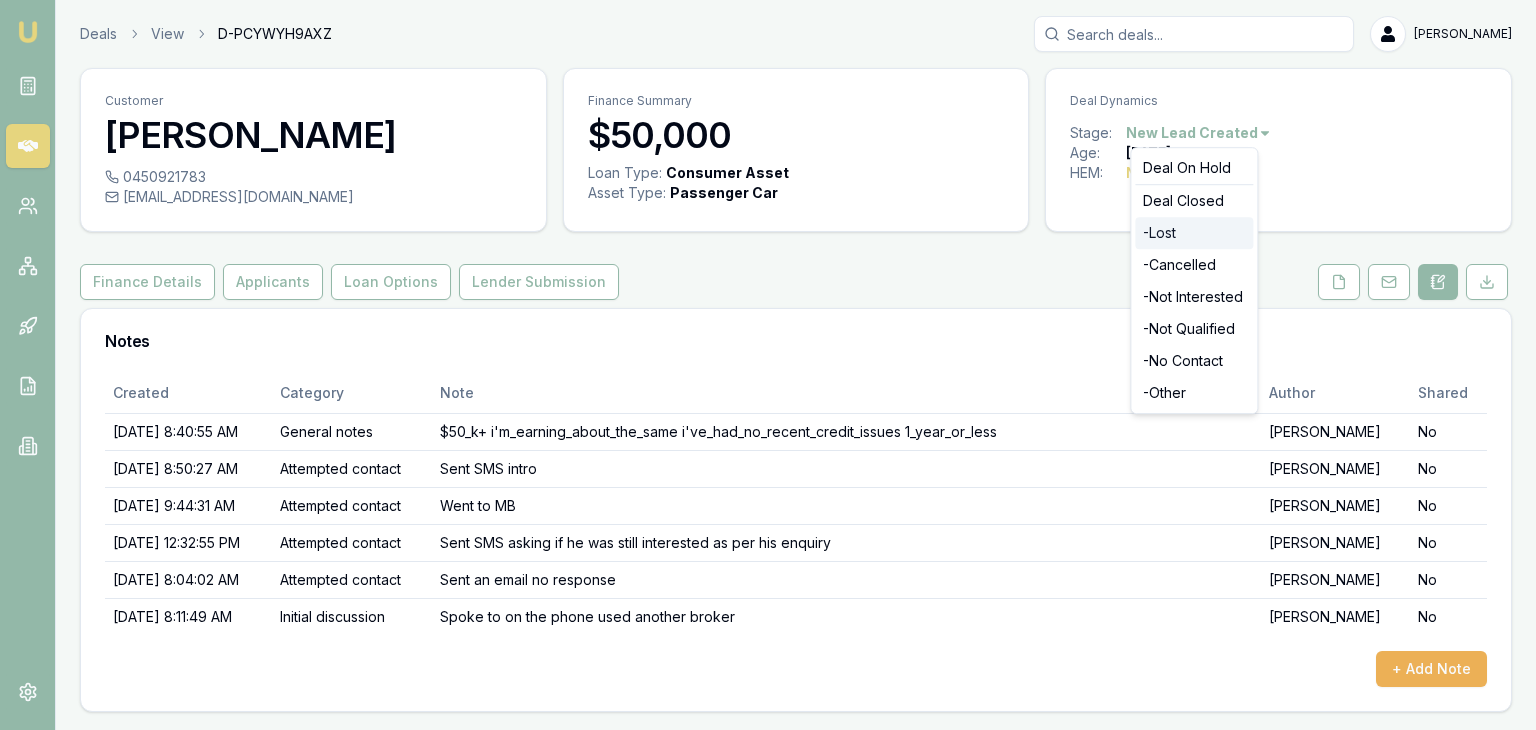 click on "-  Lost" at bounding box center [1194, 233] 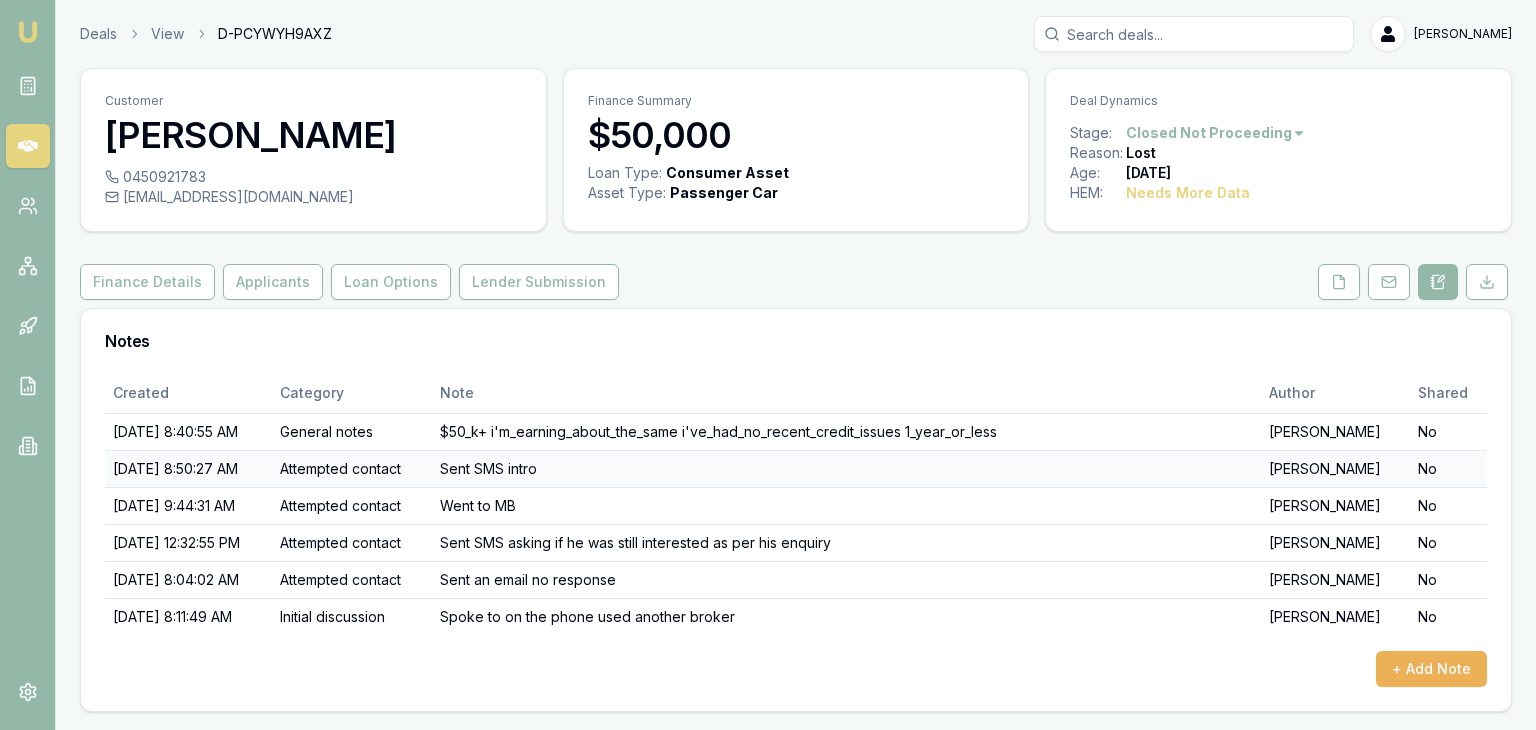 scroll, scrollTop: 0, scrollLeft: 0, axis: both 